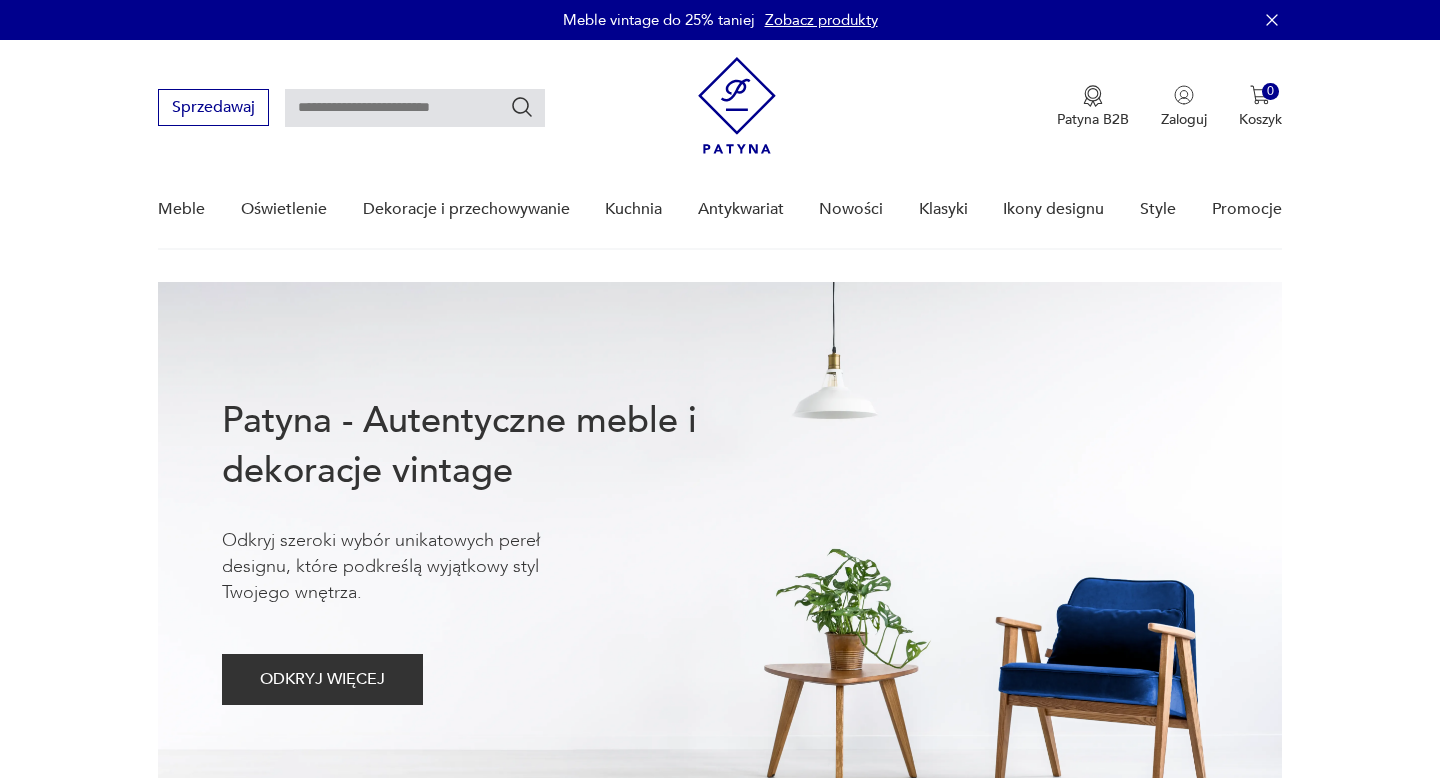 scroll, scrollTop: 0, scrollLeft: 0, axis: both 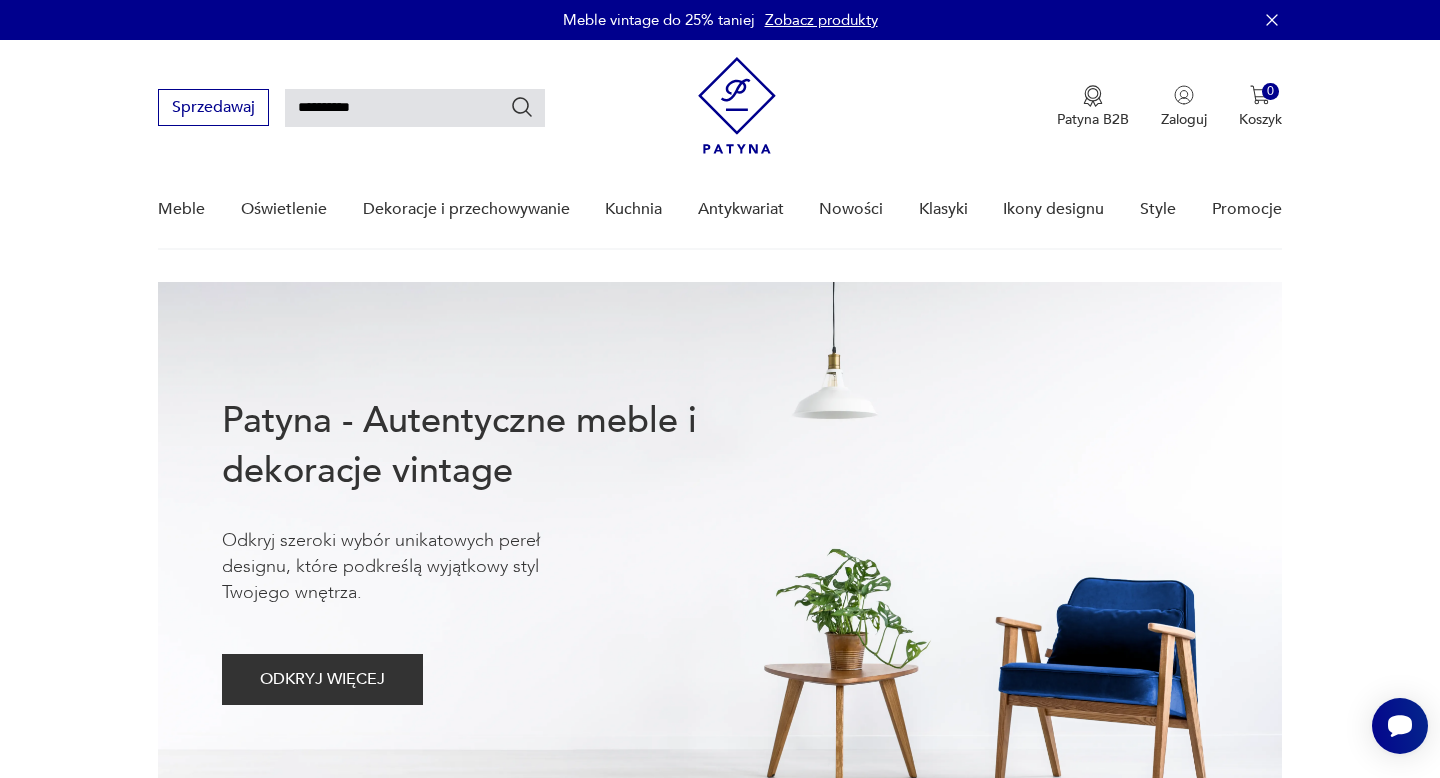 type on "**********" 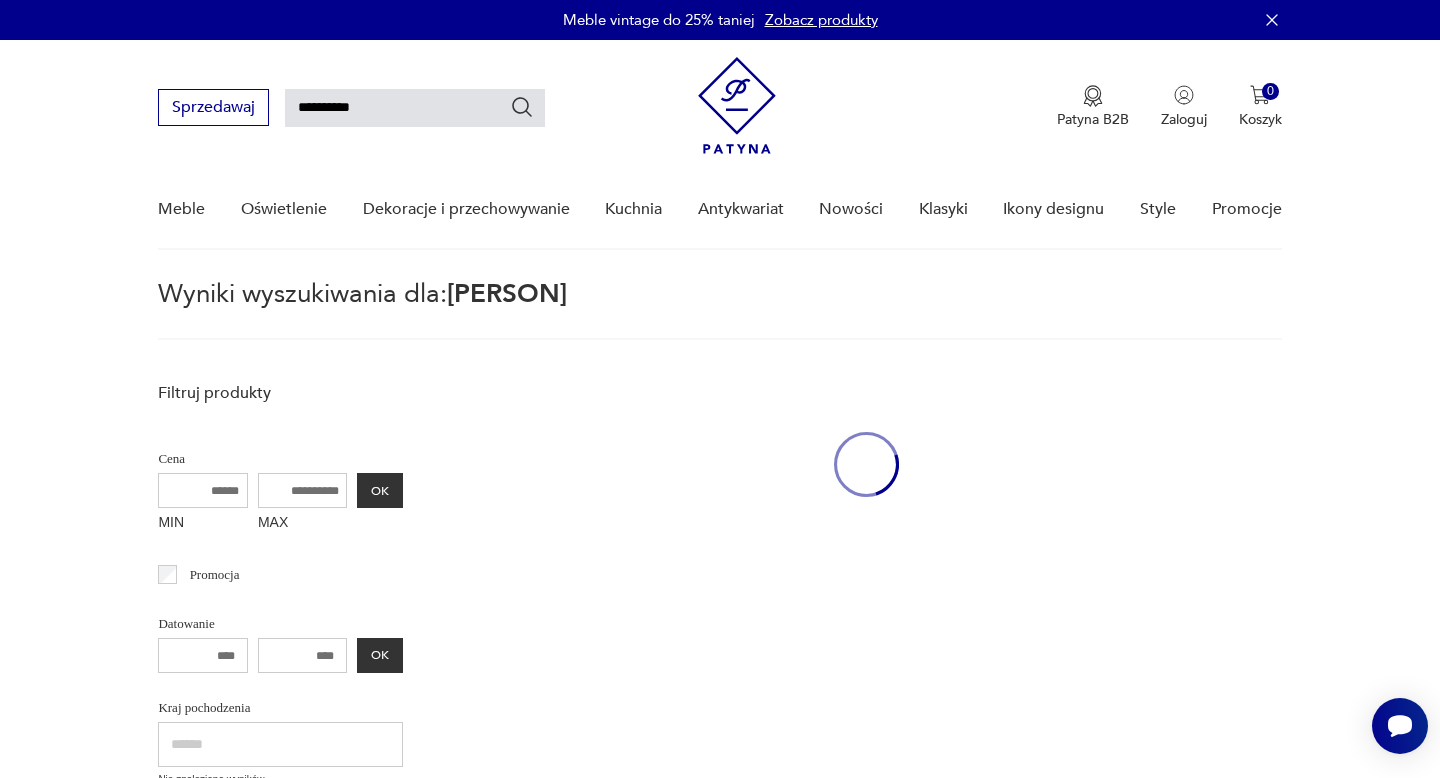scroll, scrollTop: 72, scrollLeft: 0, axis: vertical 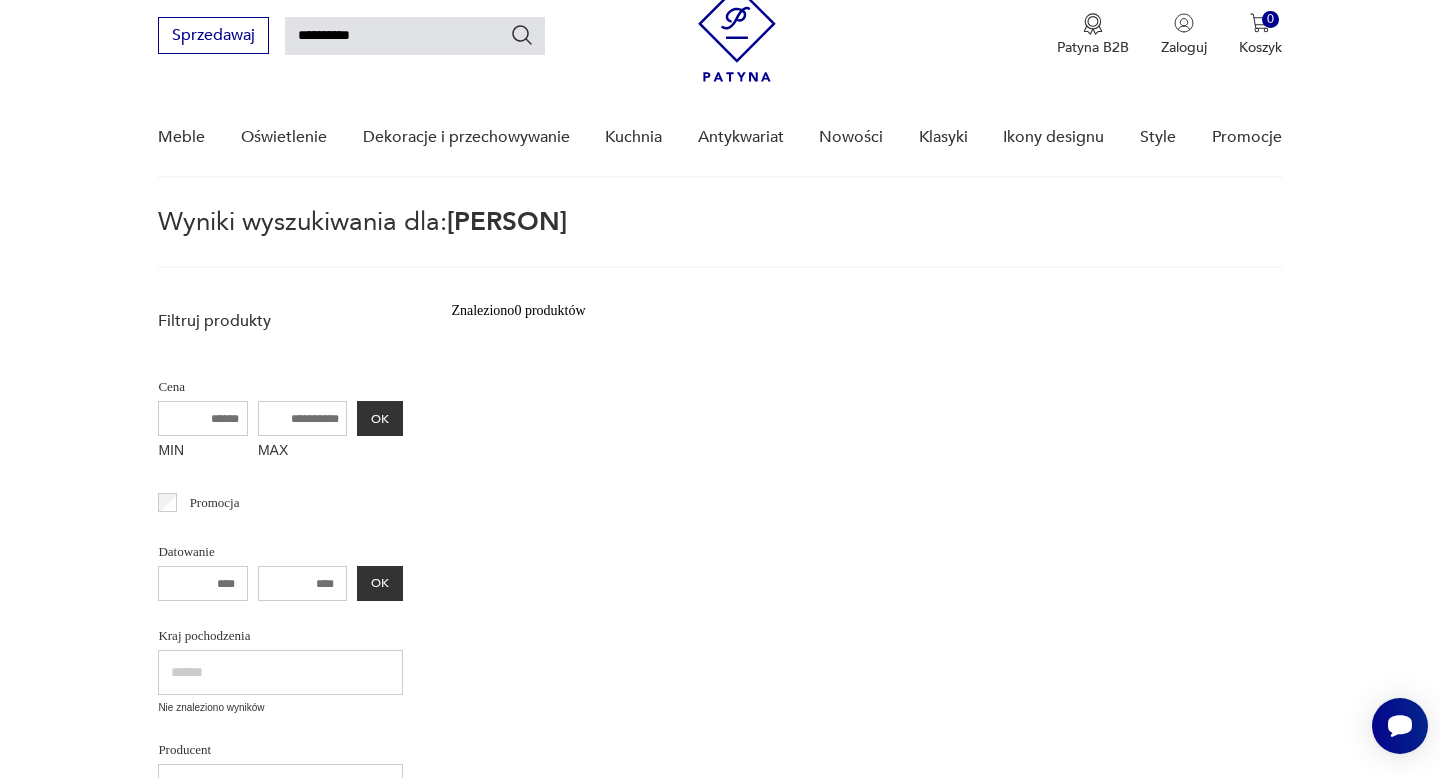 click on "**********" at bounding box center (415, 36) 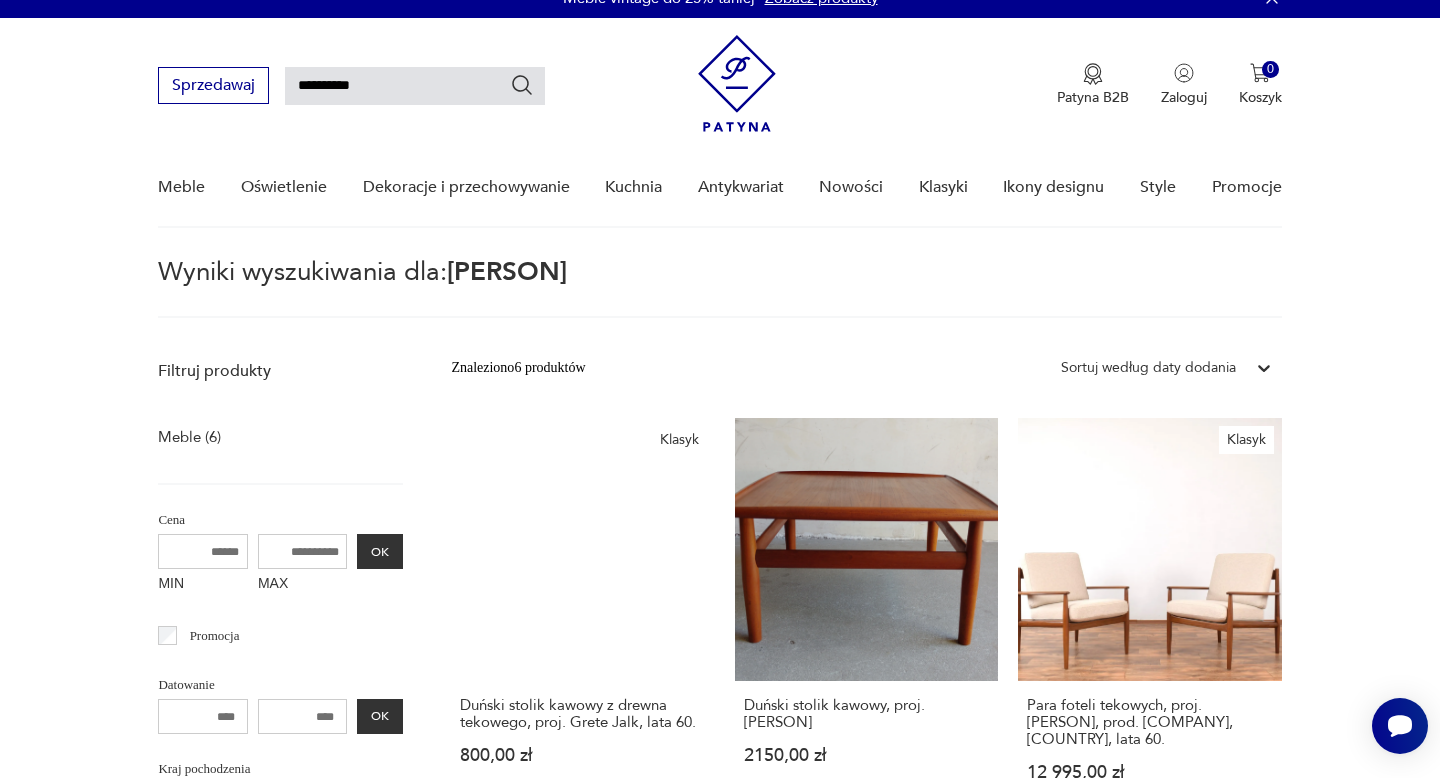 scroll, scrollTop: 0, scrollLeft: 0, axis: both 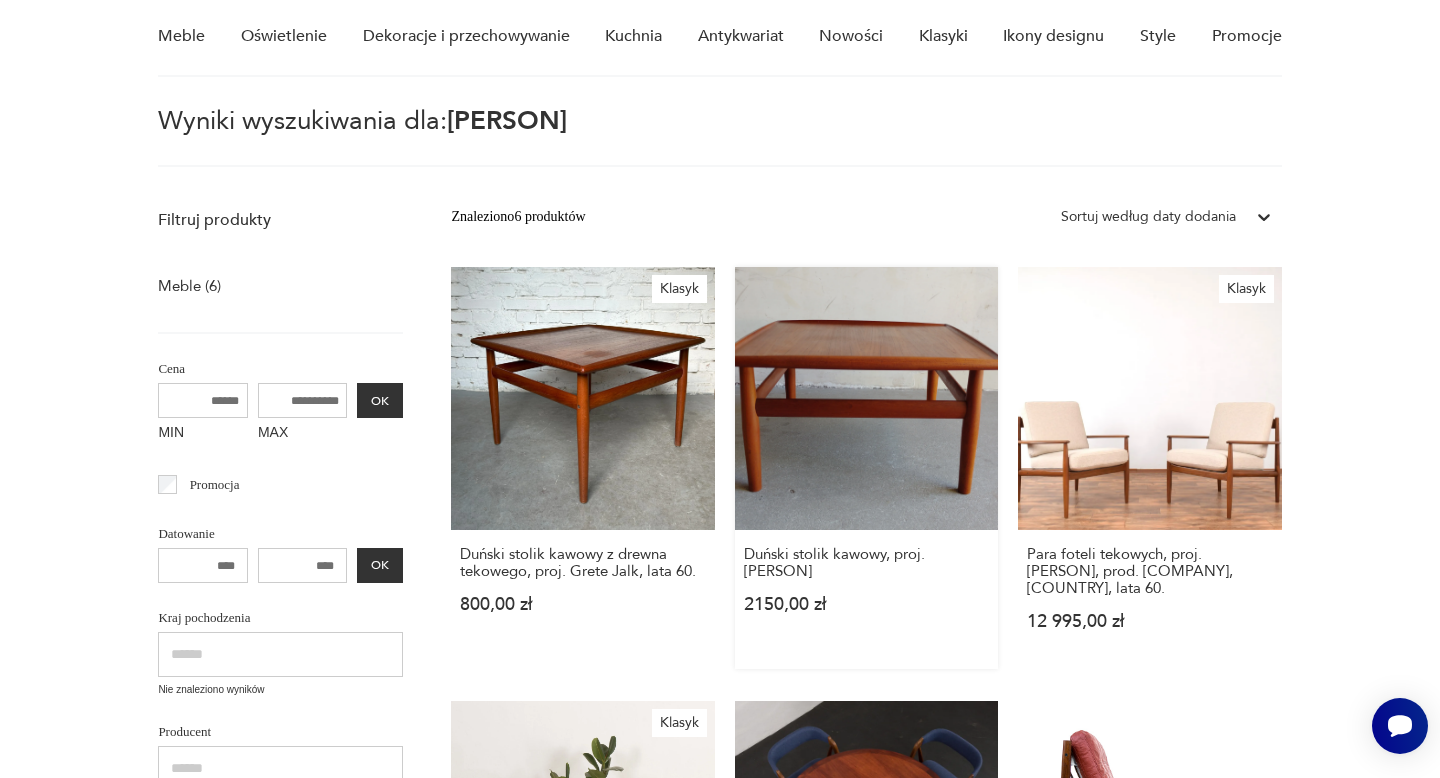 click on "Duński stolik kawowy, proj. [PERSON] 2150,00 zł" at bounding box center [866, 468] 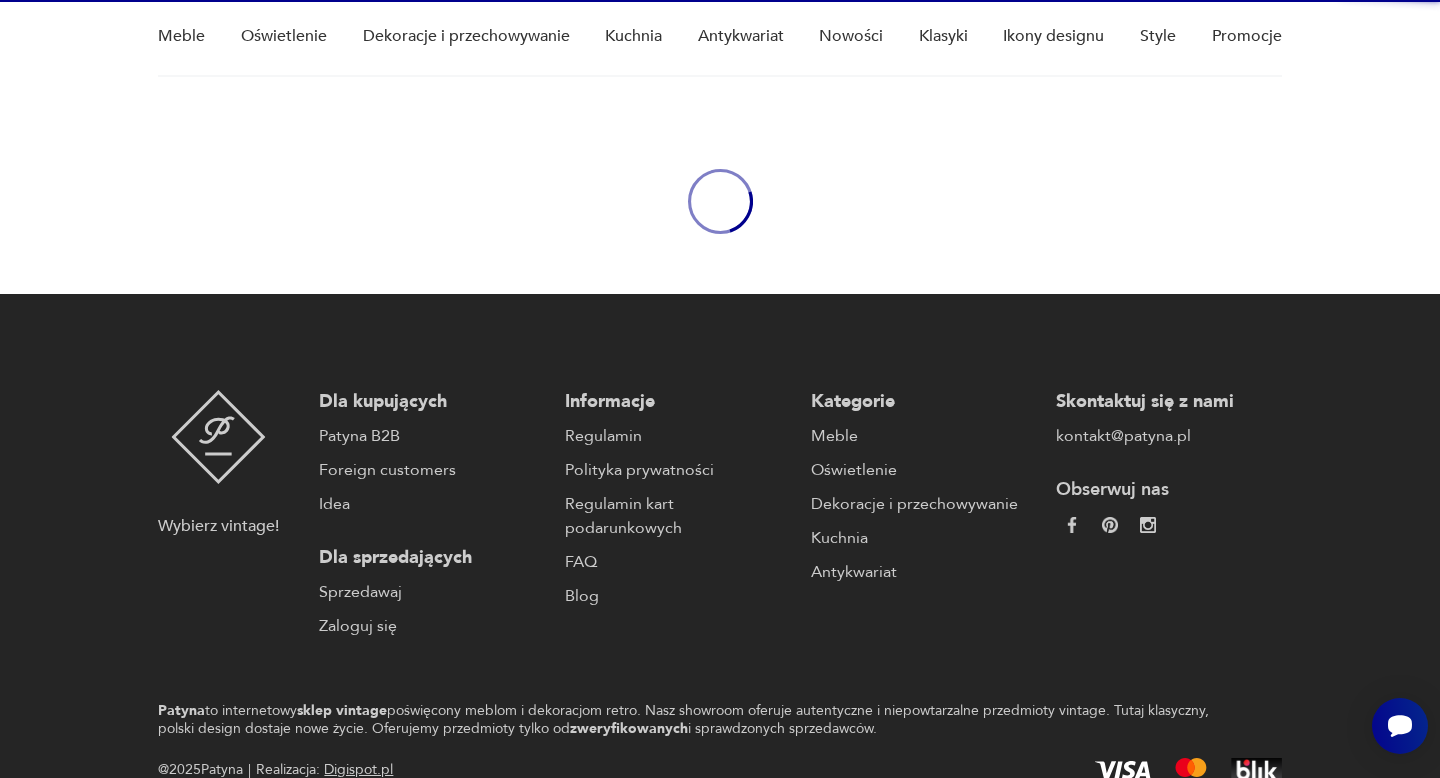 type 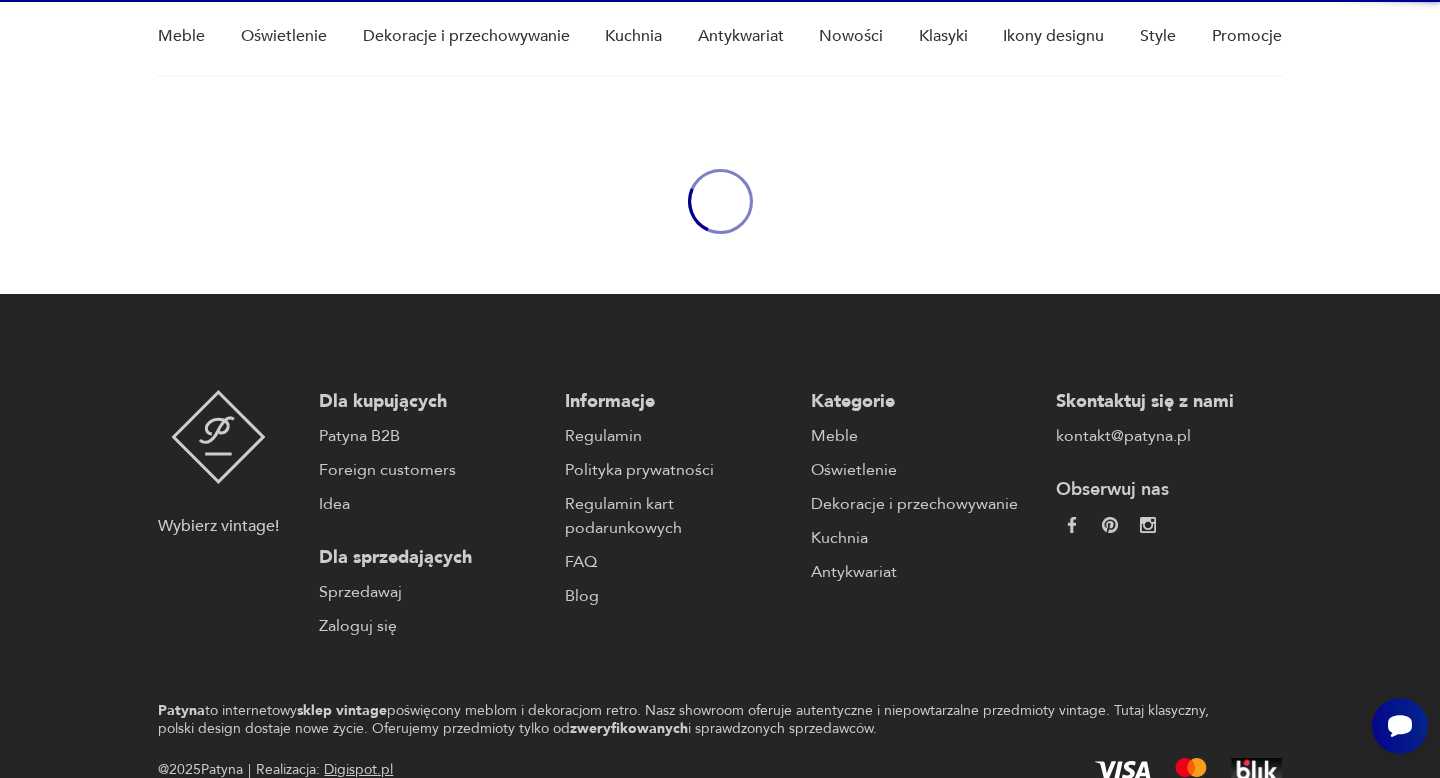 type 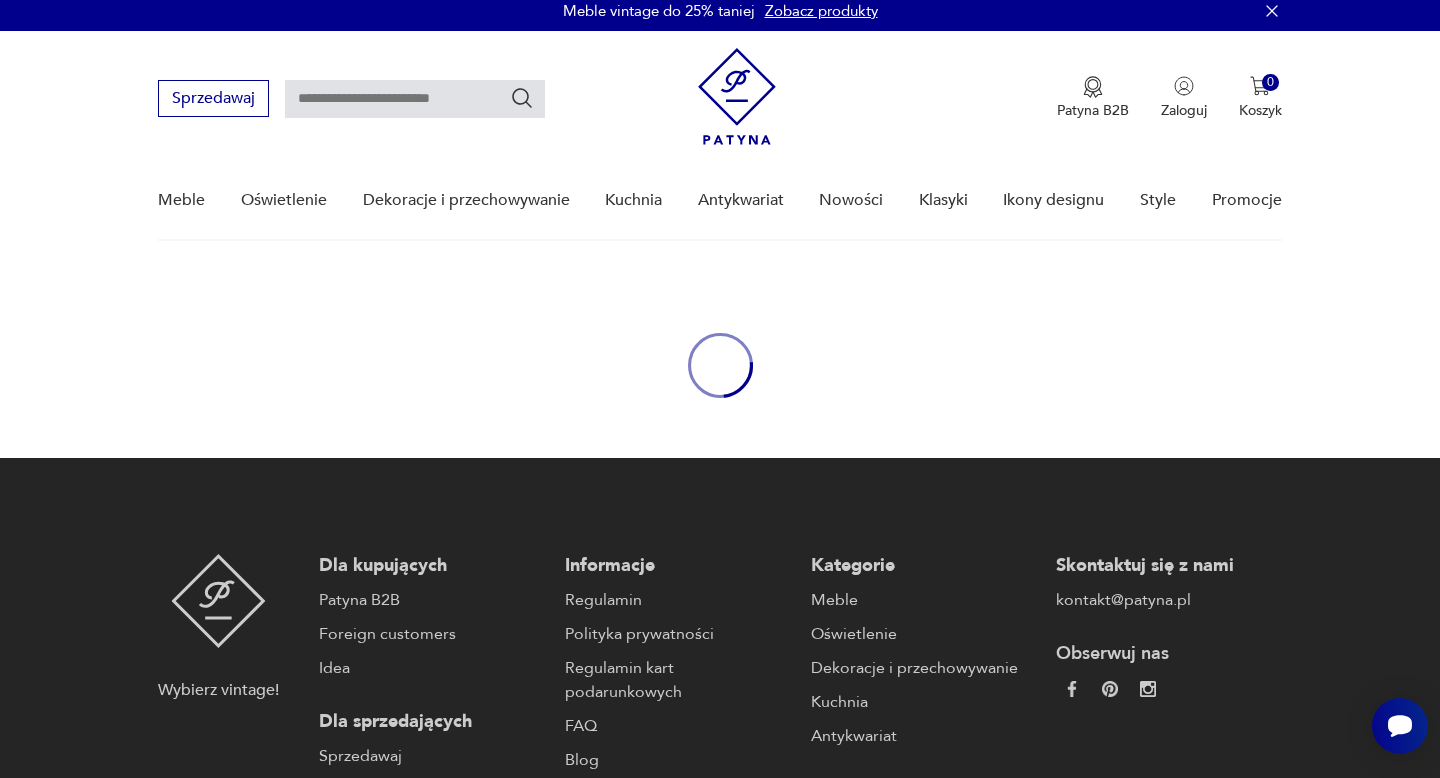 scroll, scrollTop: 0, scrollLeft: 0, axis: both 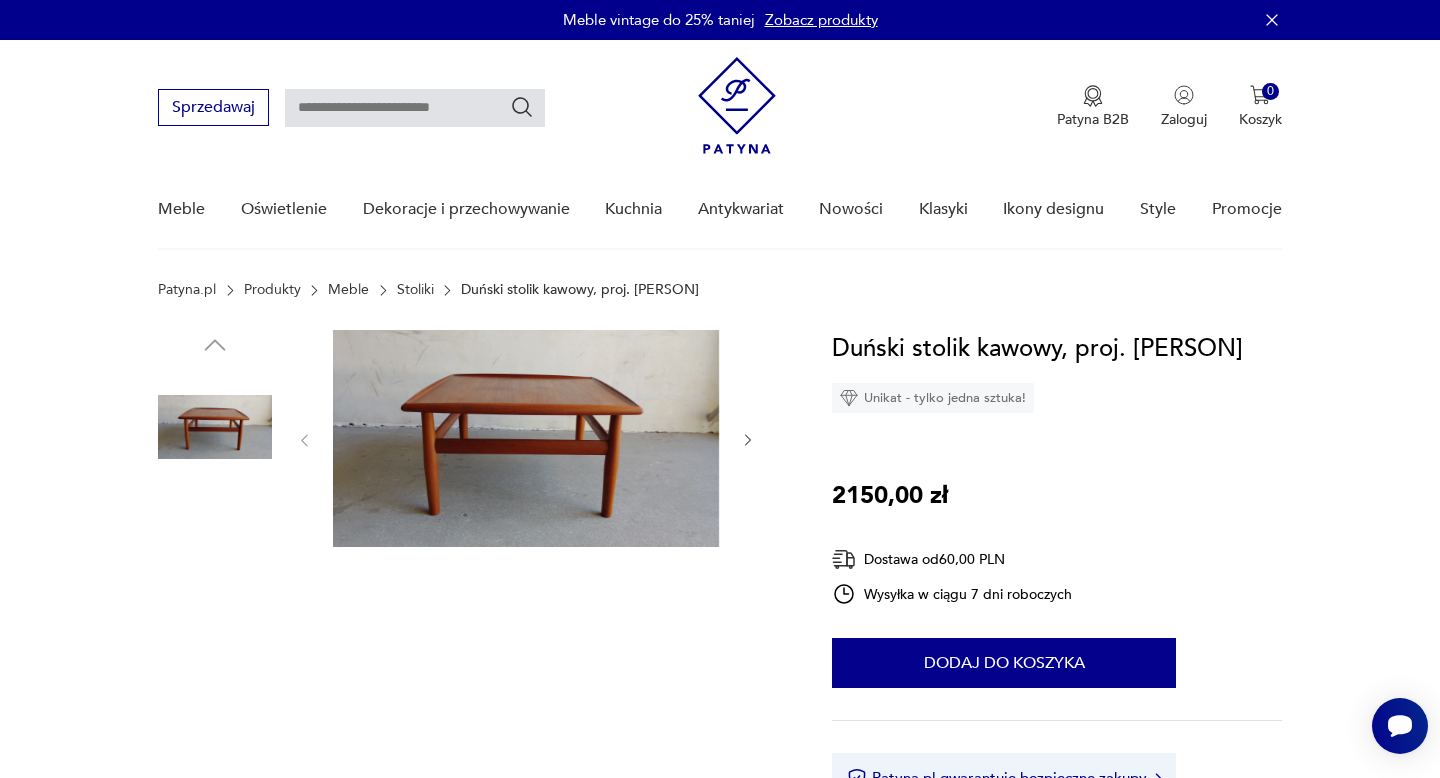 click at bounding box center [215, 682] 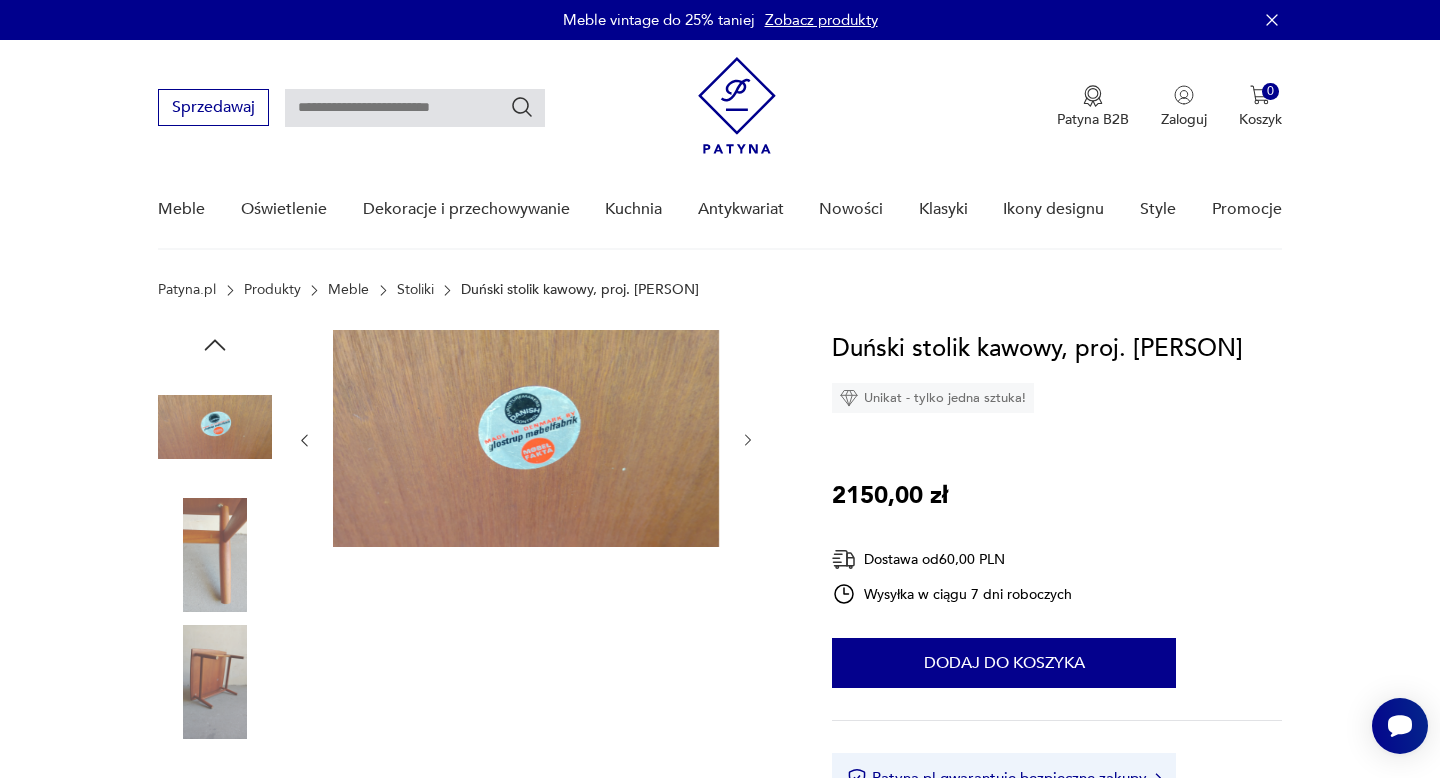 click at bounding box center [526, 438] 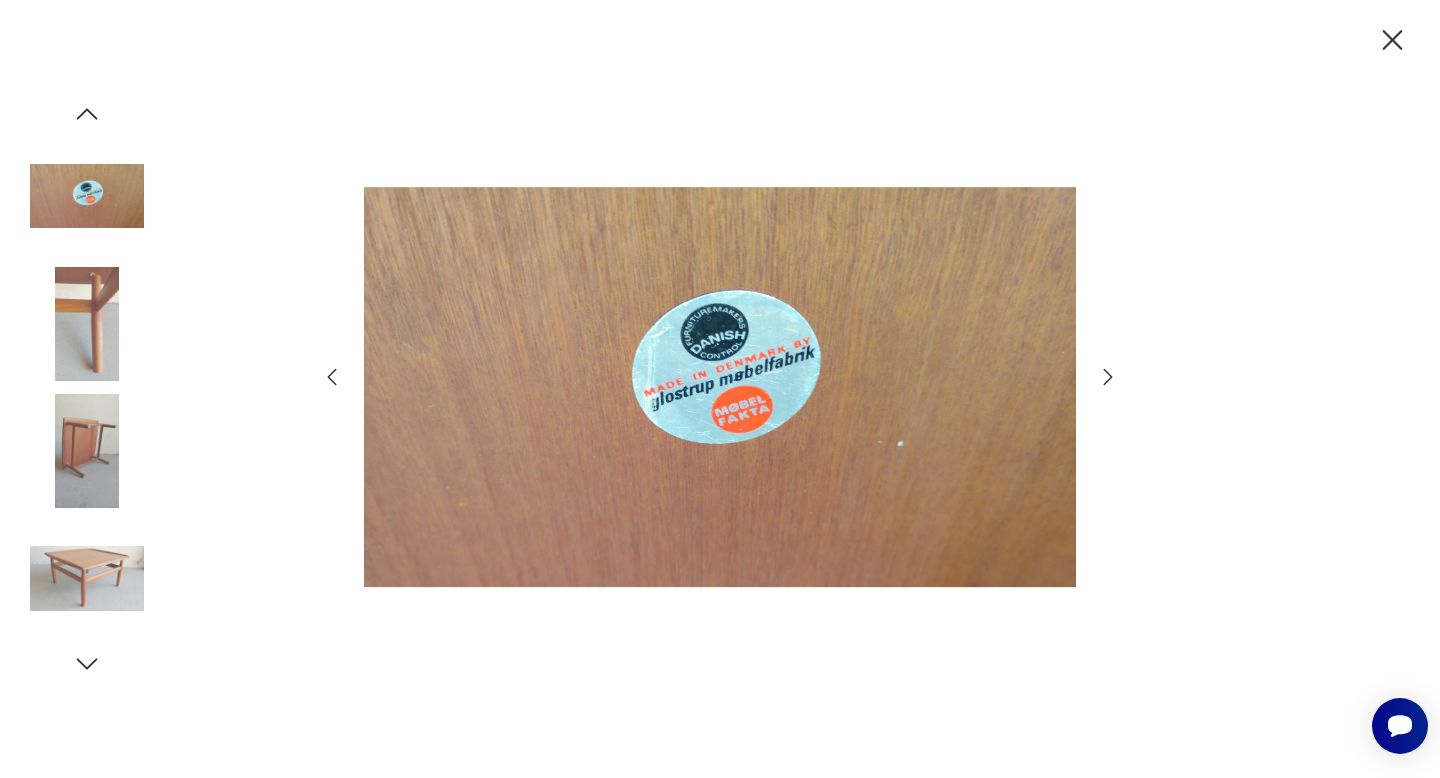 click 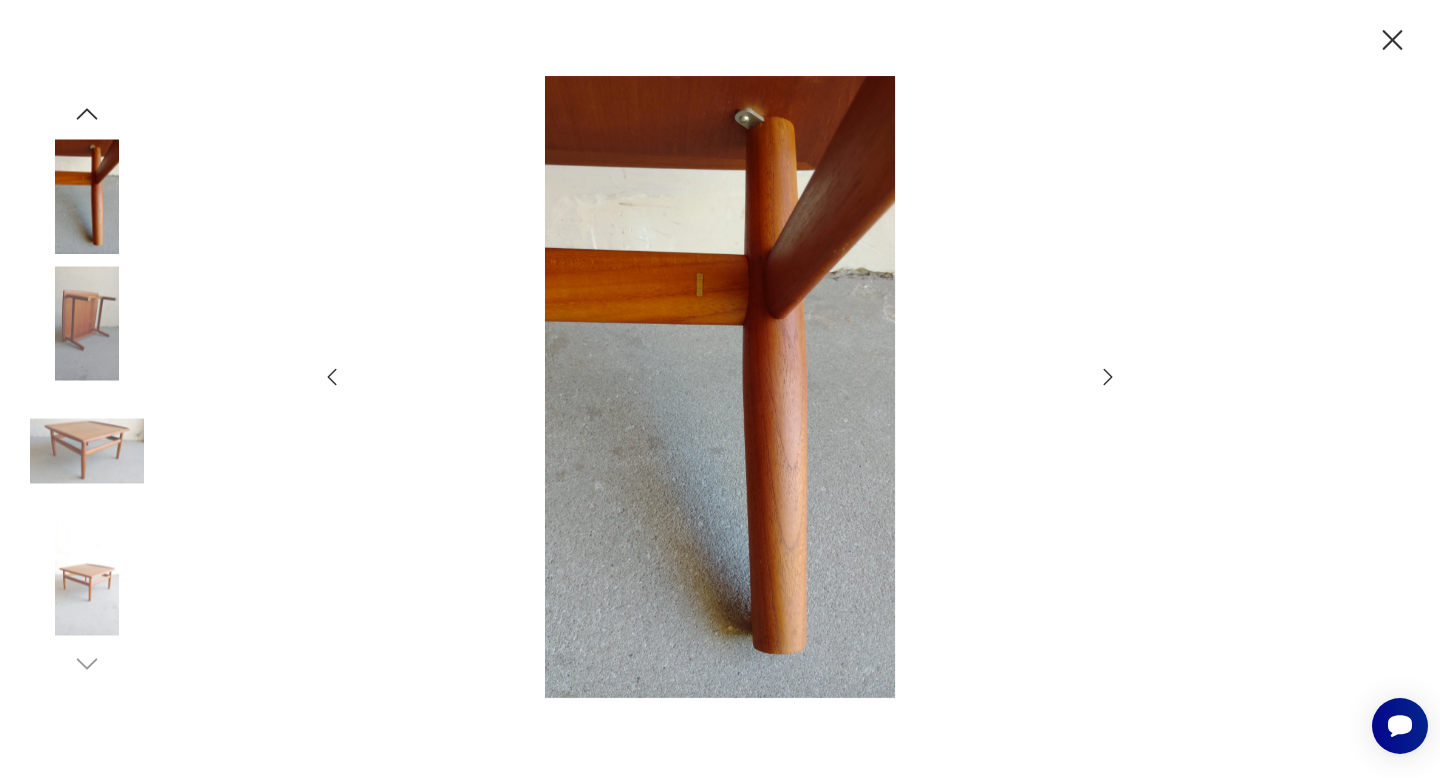 click 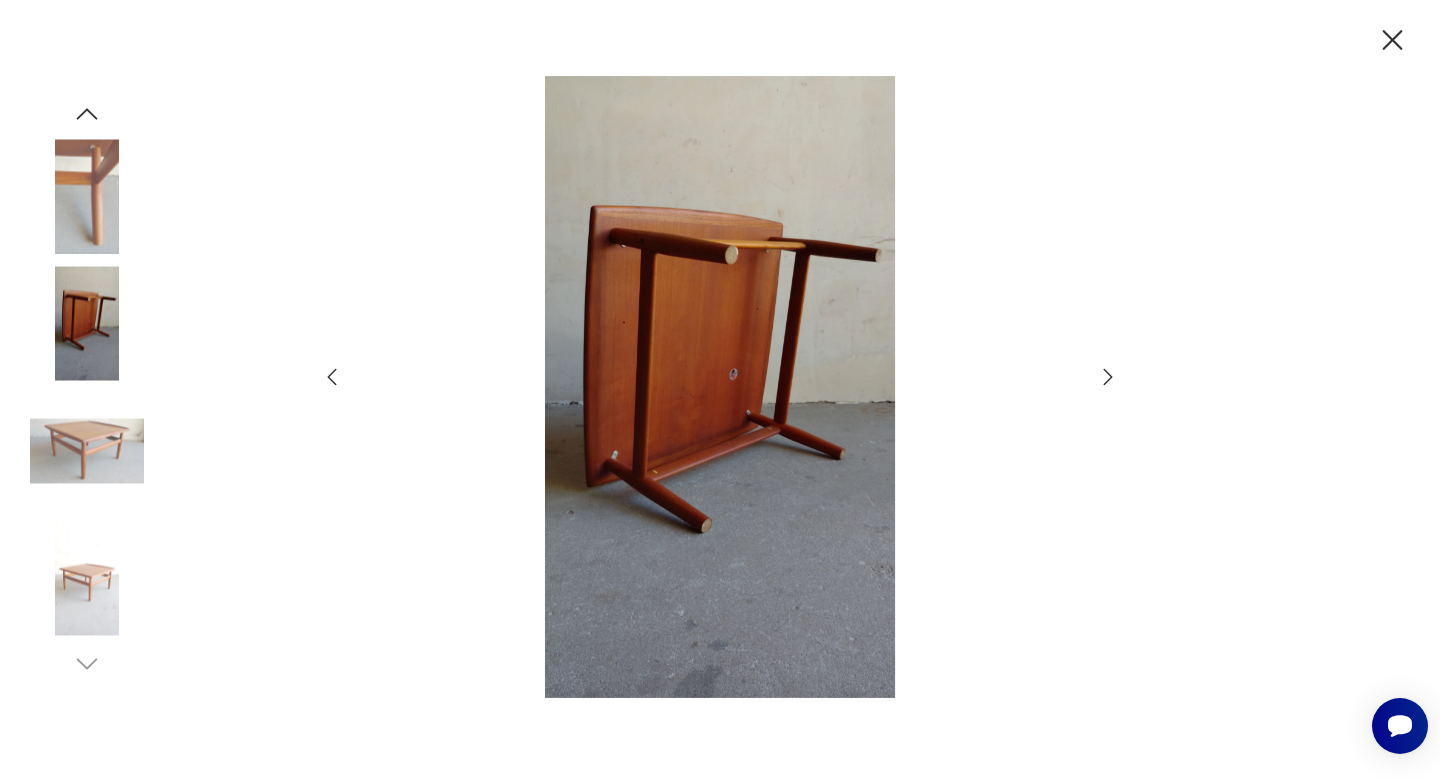 click 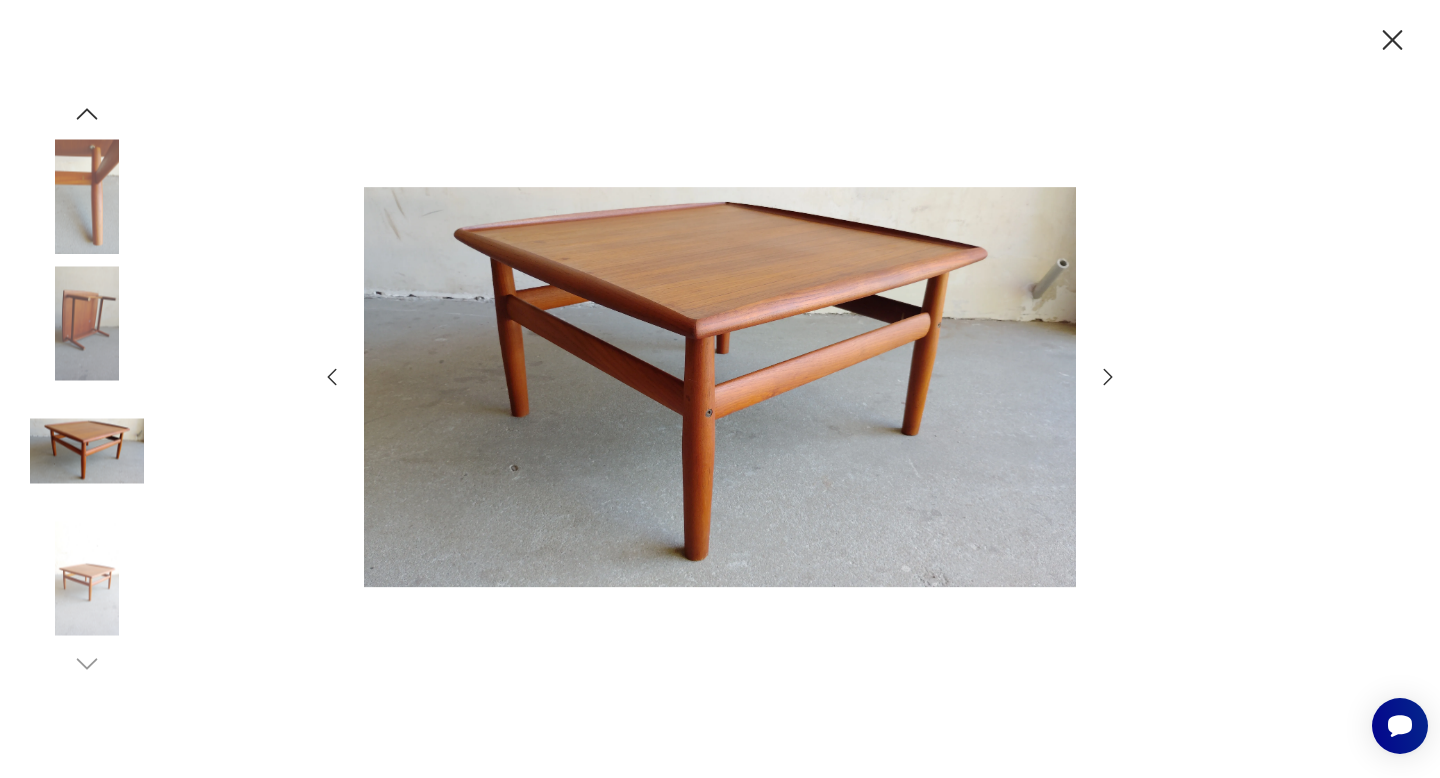 click 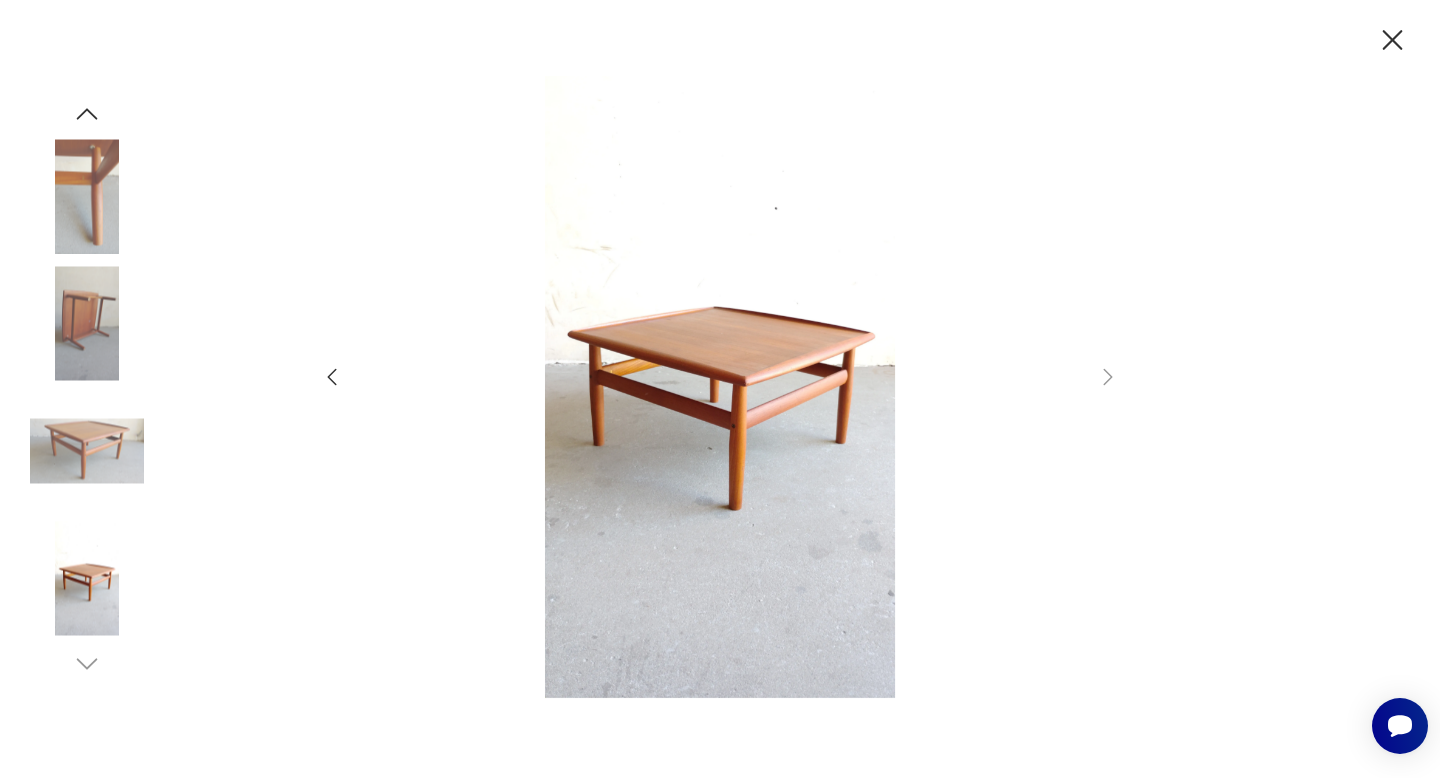 click 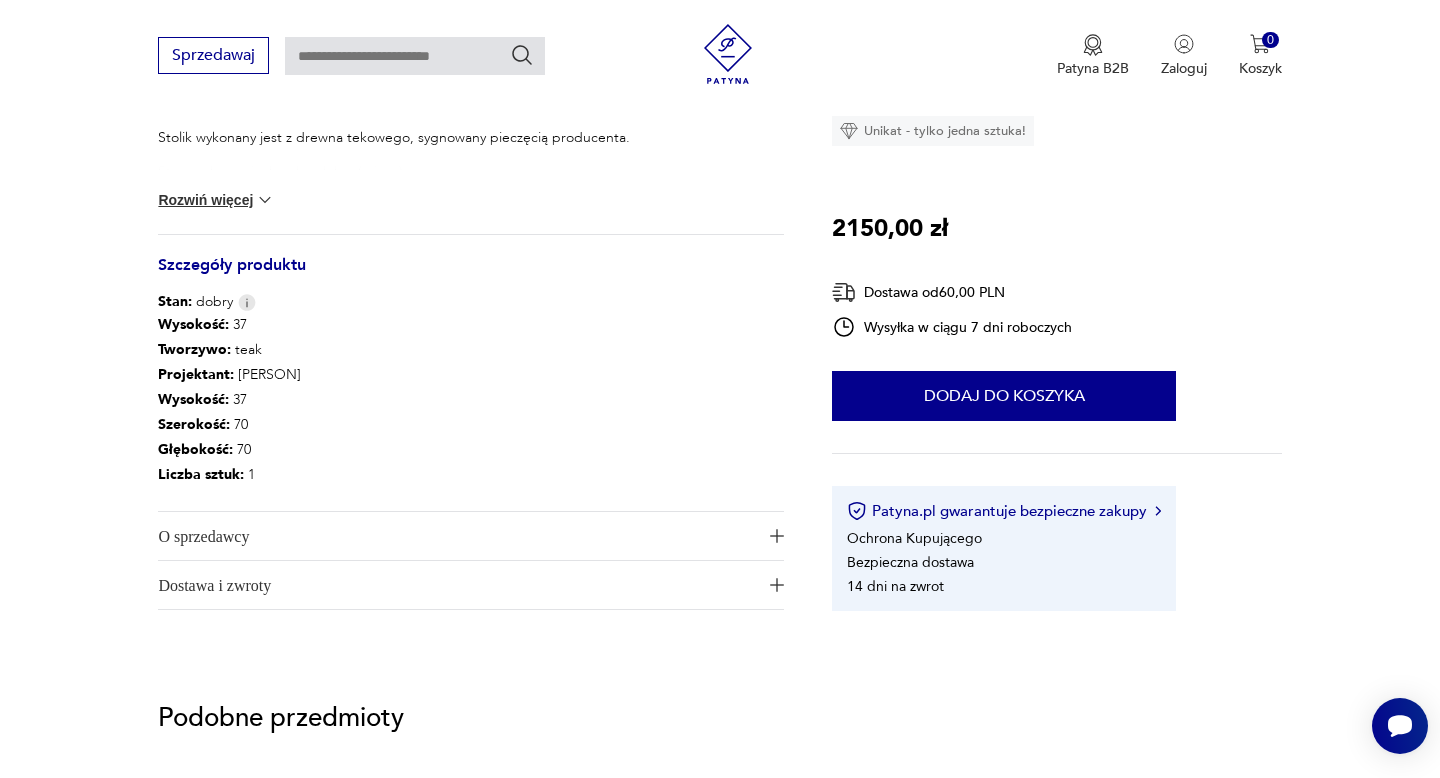 scroll, scrollTop: 921, scrollLeft: 0, axis: vertical 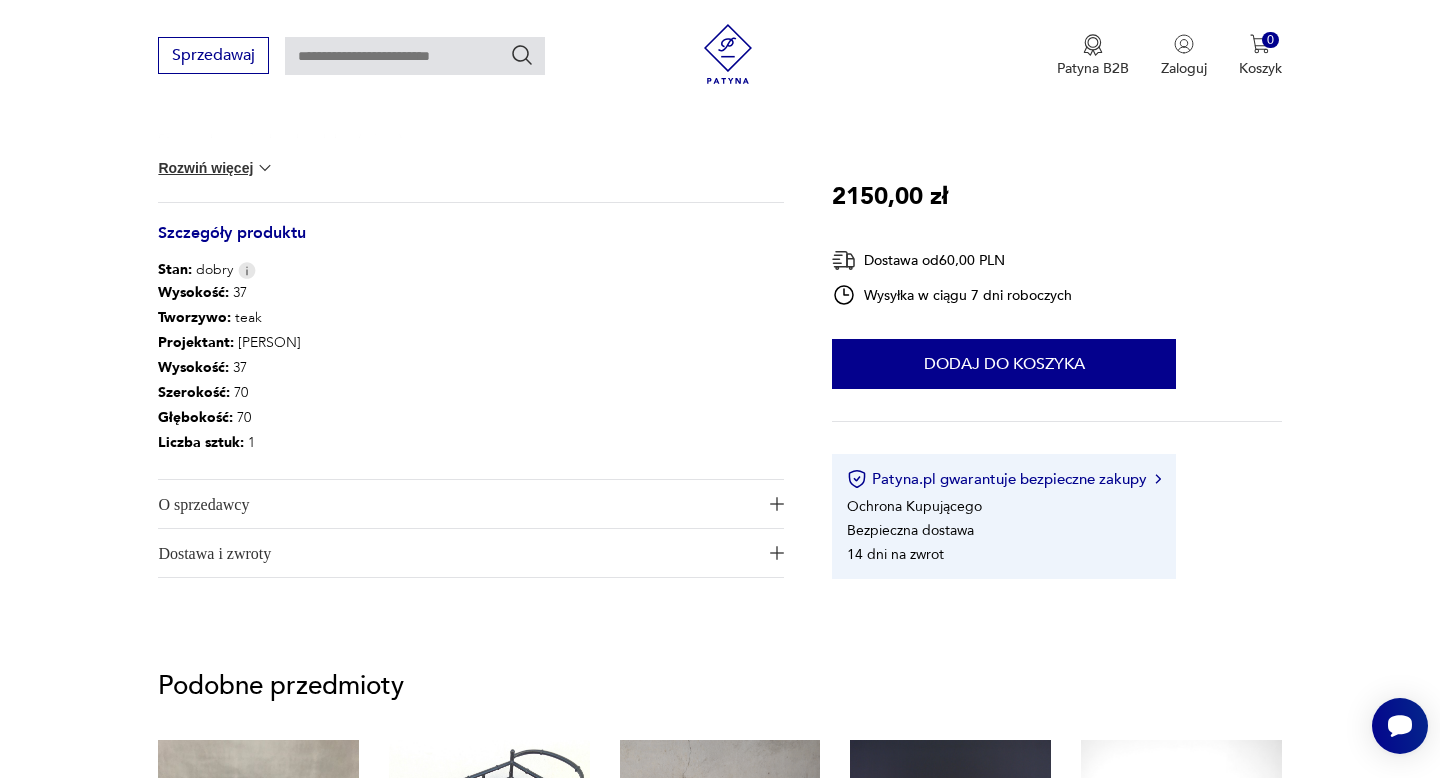 type on "**********" 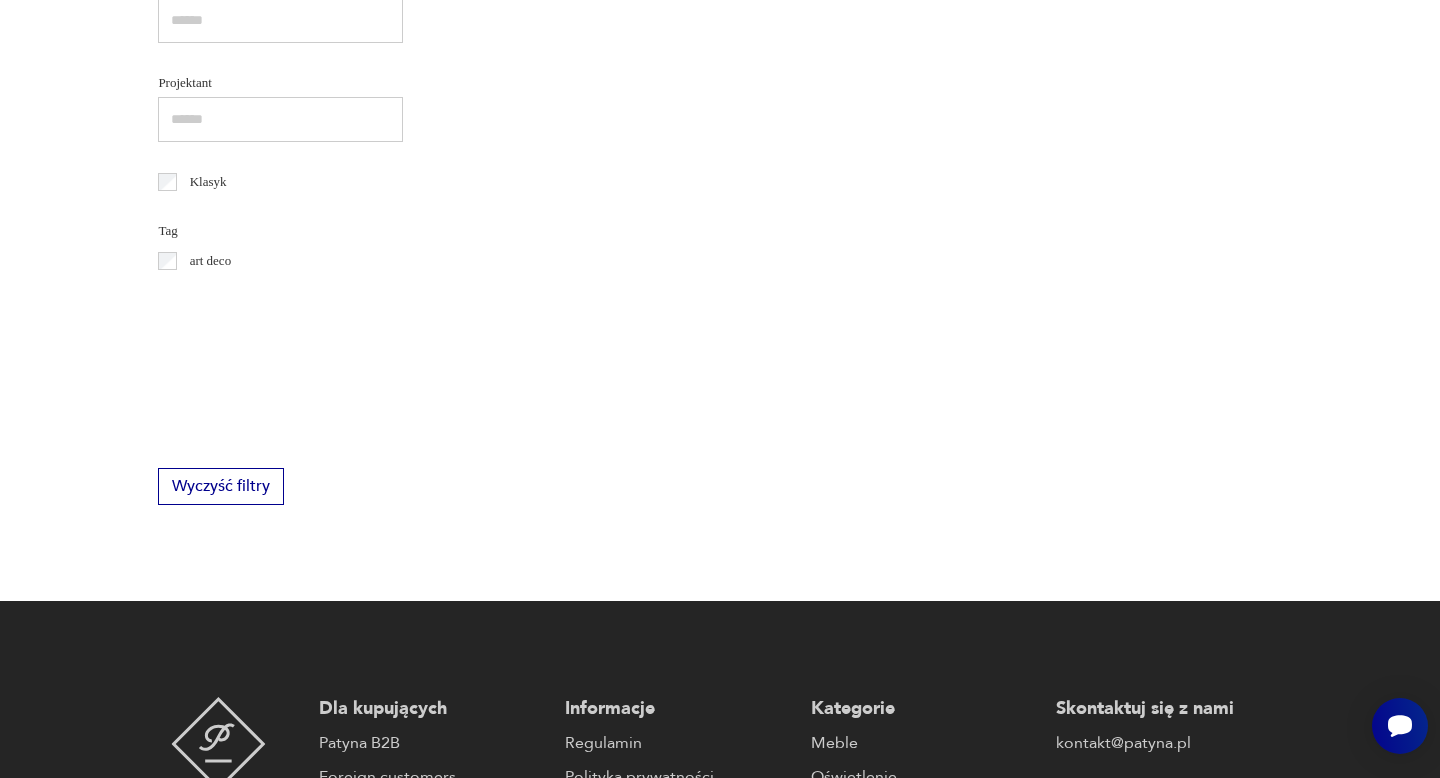 scroll, scrollTop: 173, scrollLeft: 0, axis: vertical 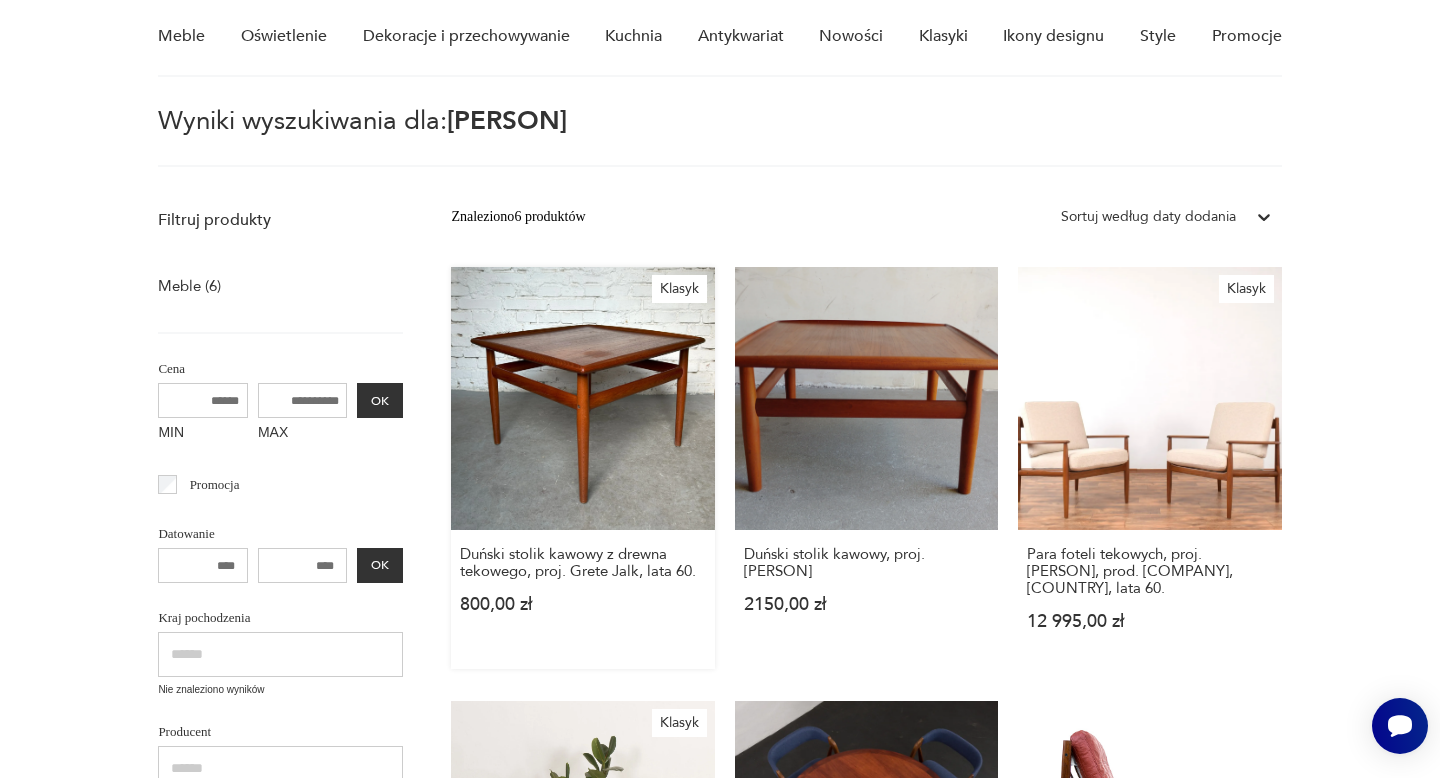 click on "Klasyk Duński stolik kawowy z drewna tekowego, proj. [PERSON], lata 60. 800,00 zł" at bounding box center [582, 468] 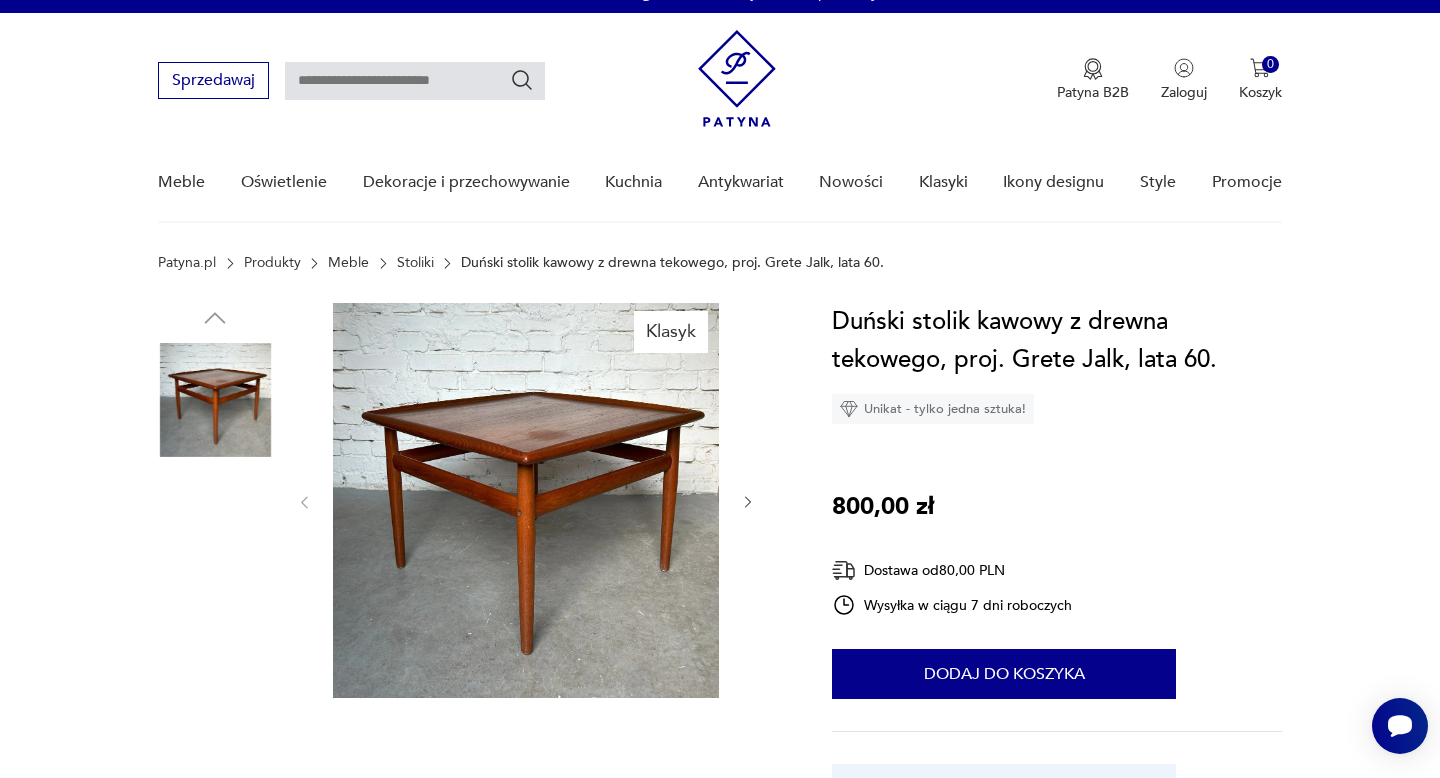 scroll, scrollTop: 88, scrollLeft: 0, axis: vertical 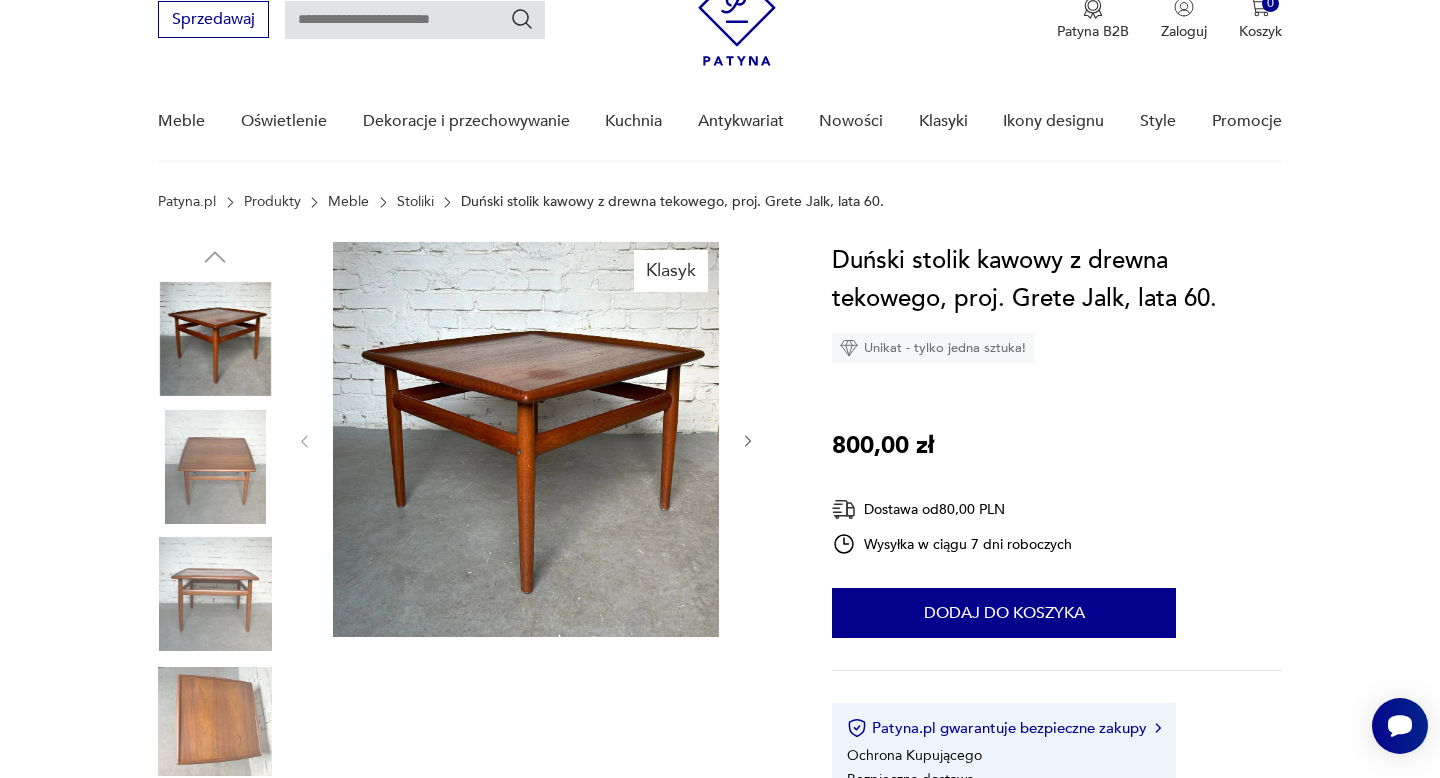 click at bounding box center [526, 439] 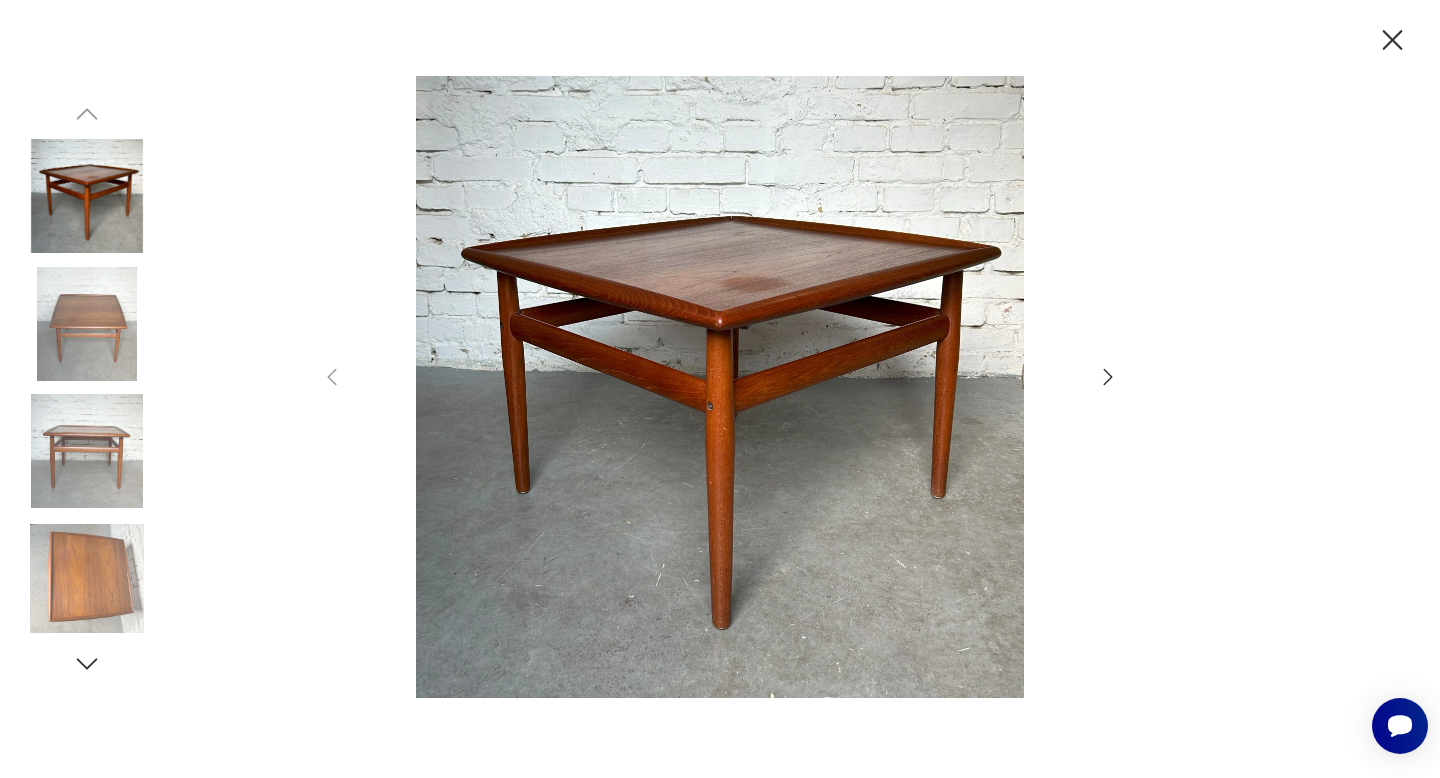 click 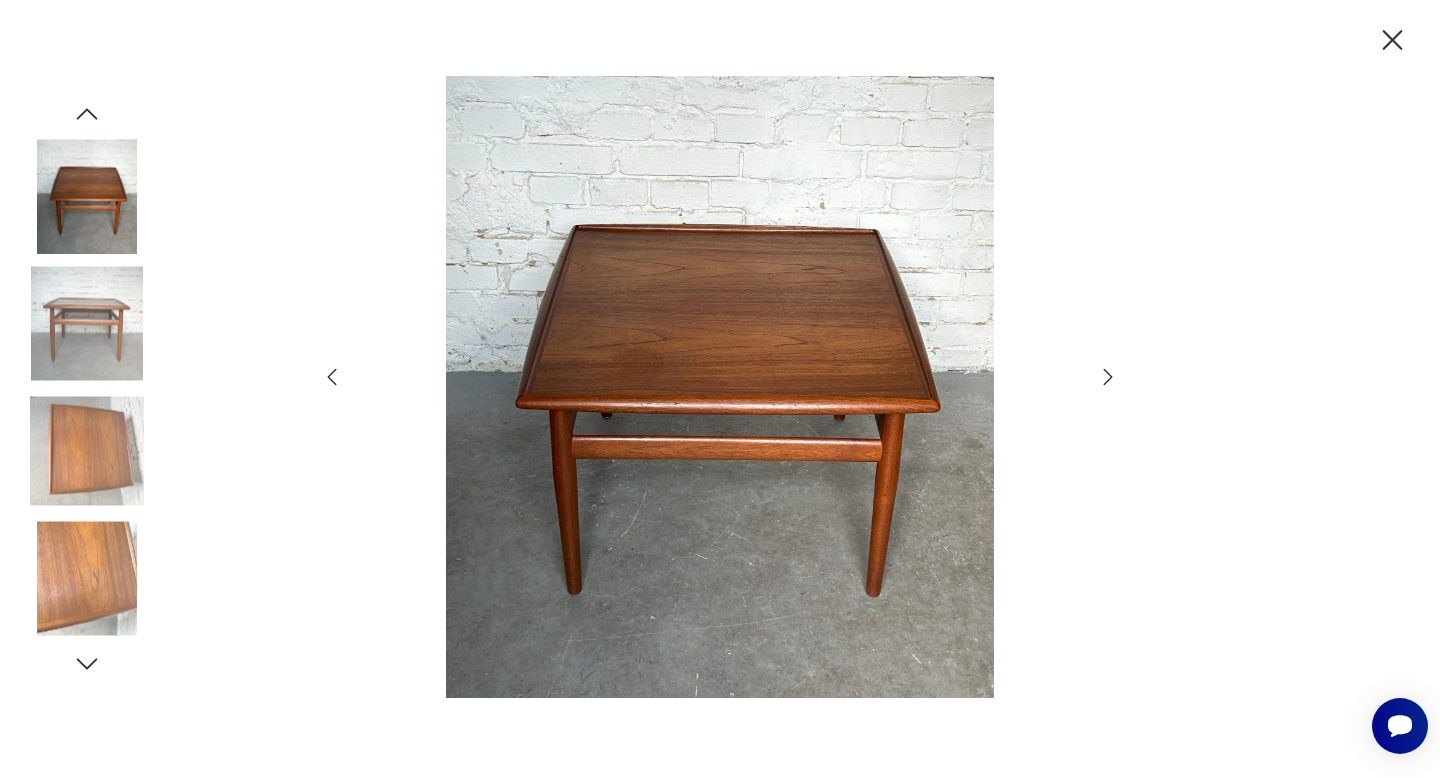 click 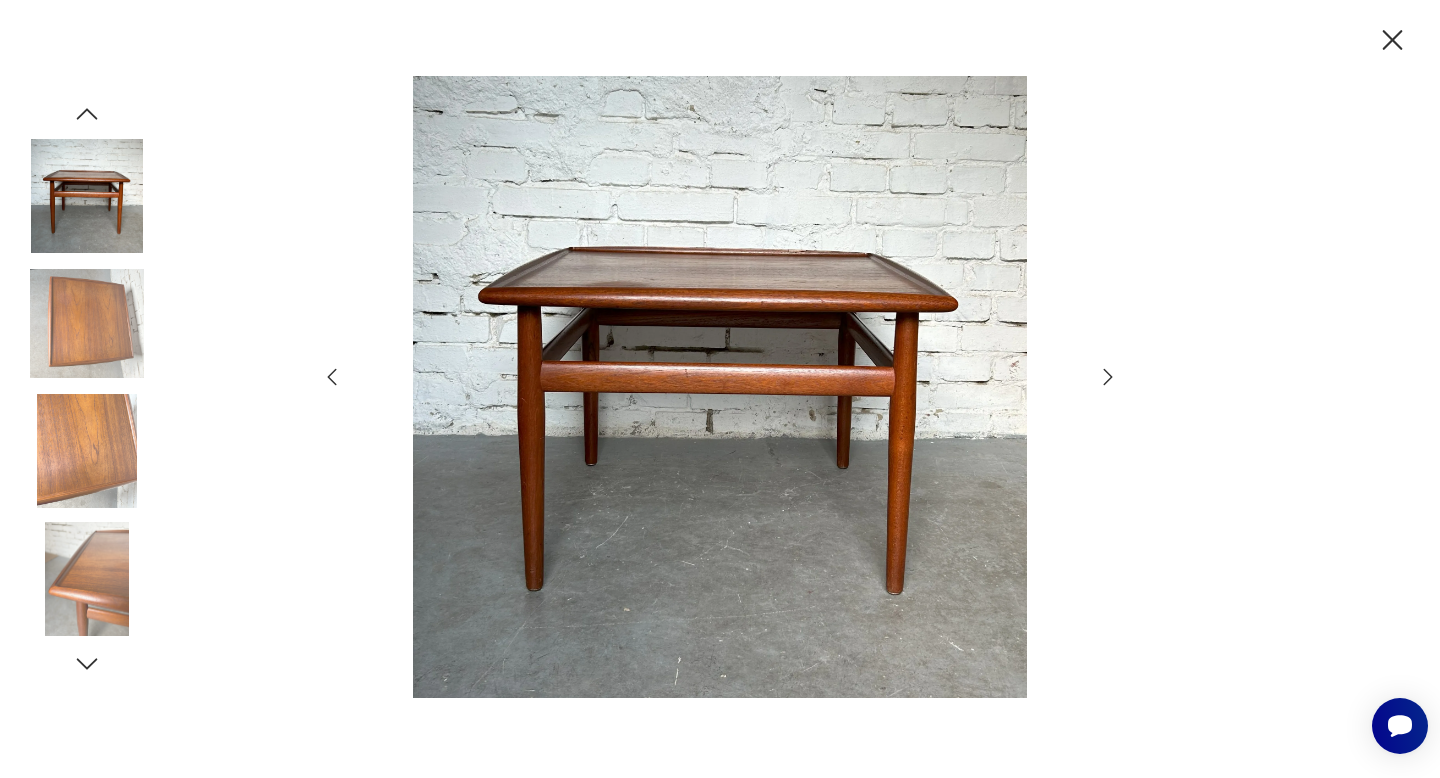 click 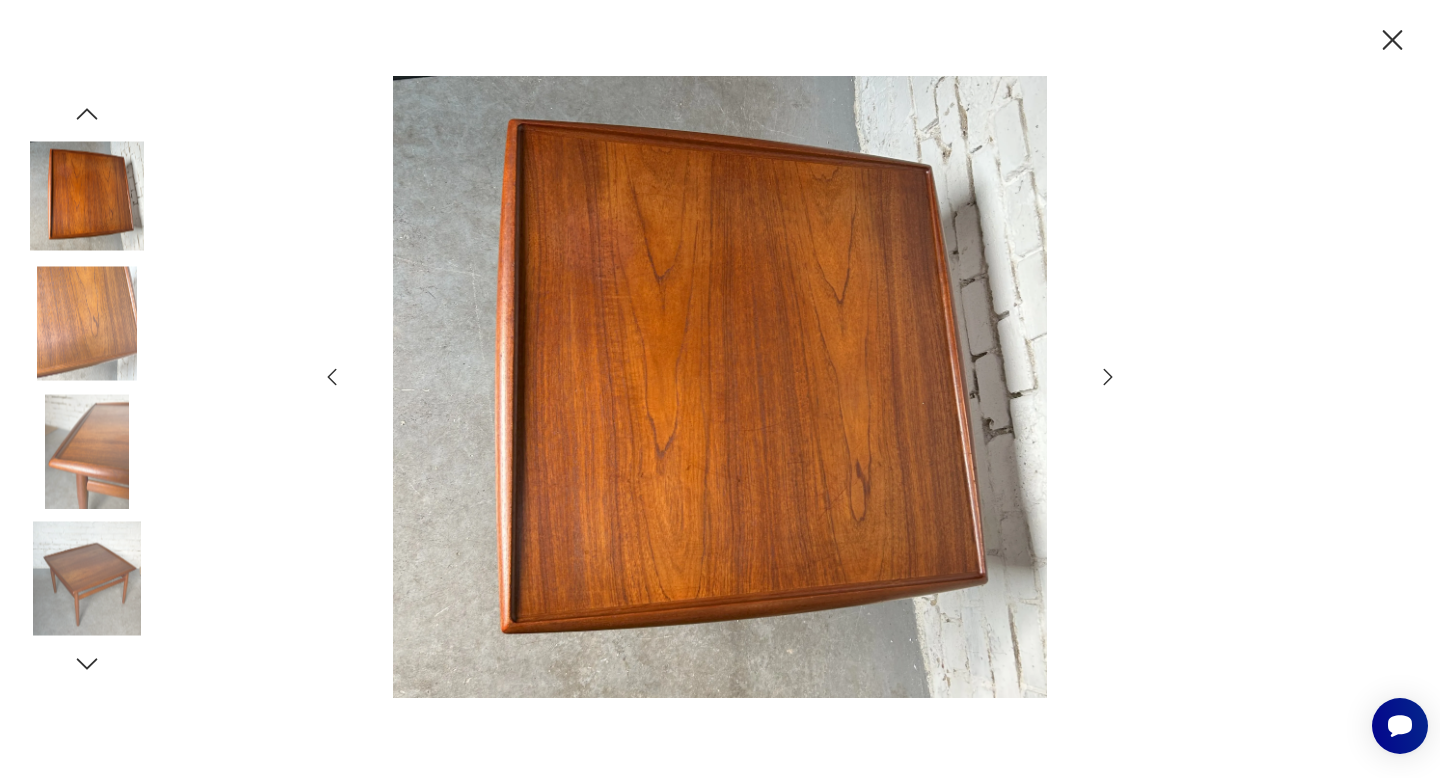 click 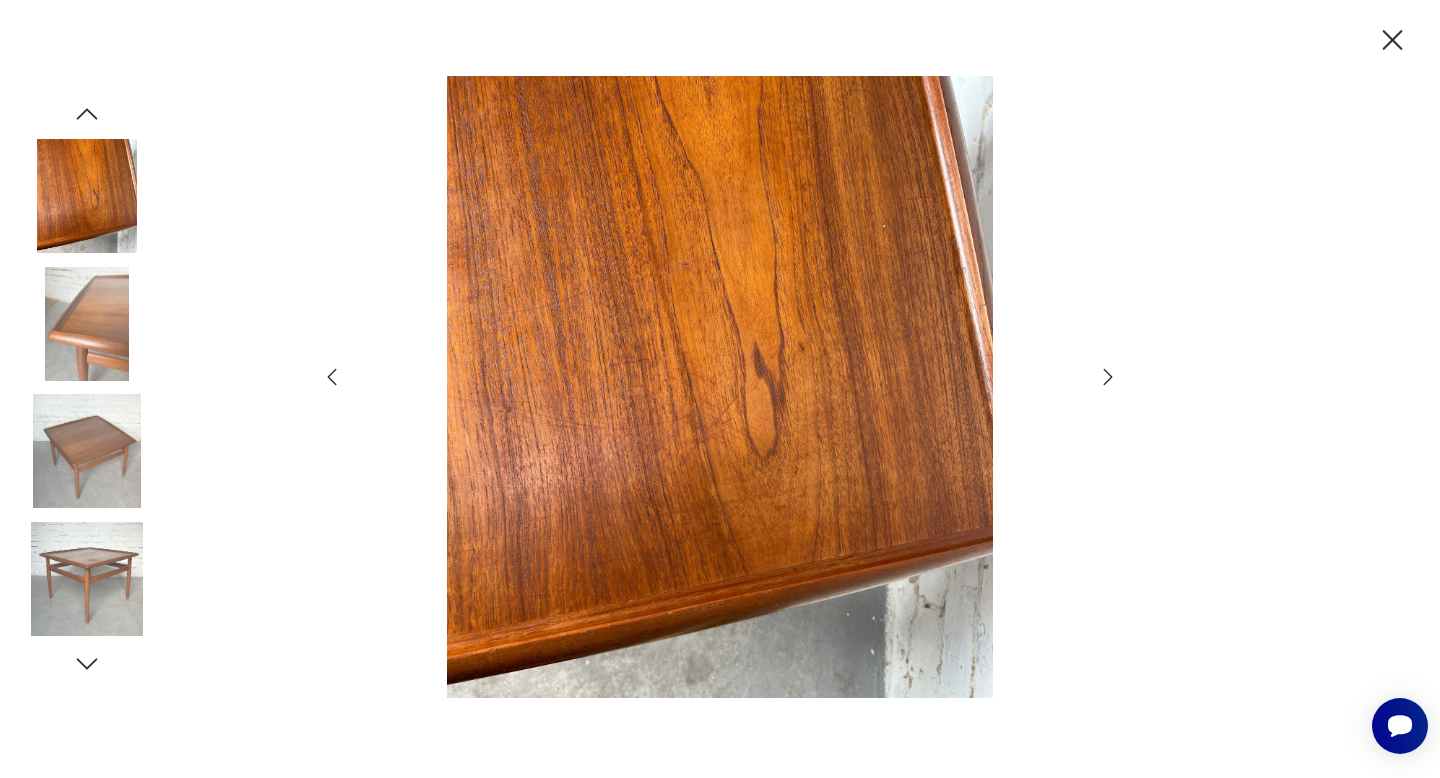 click 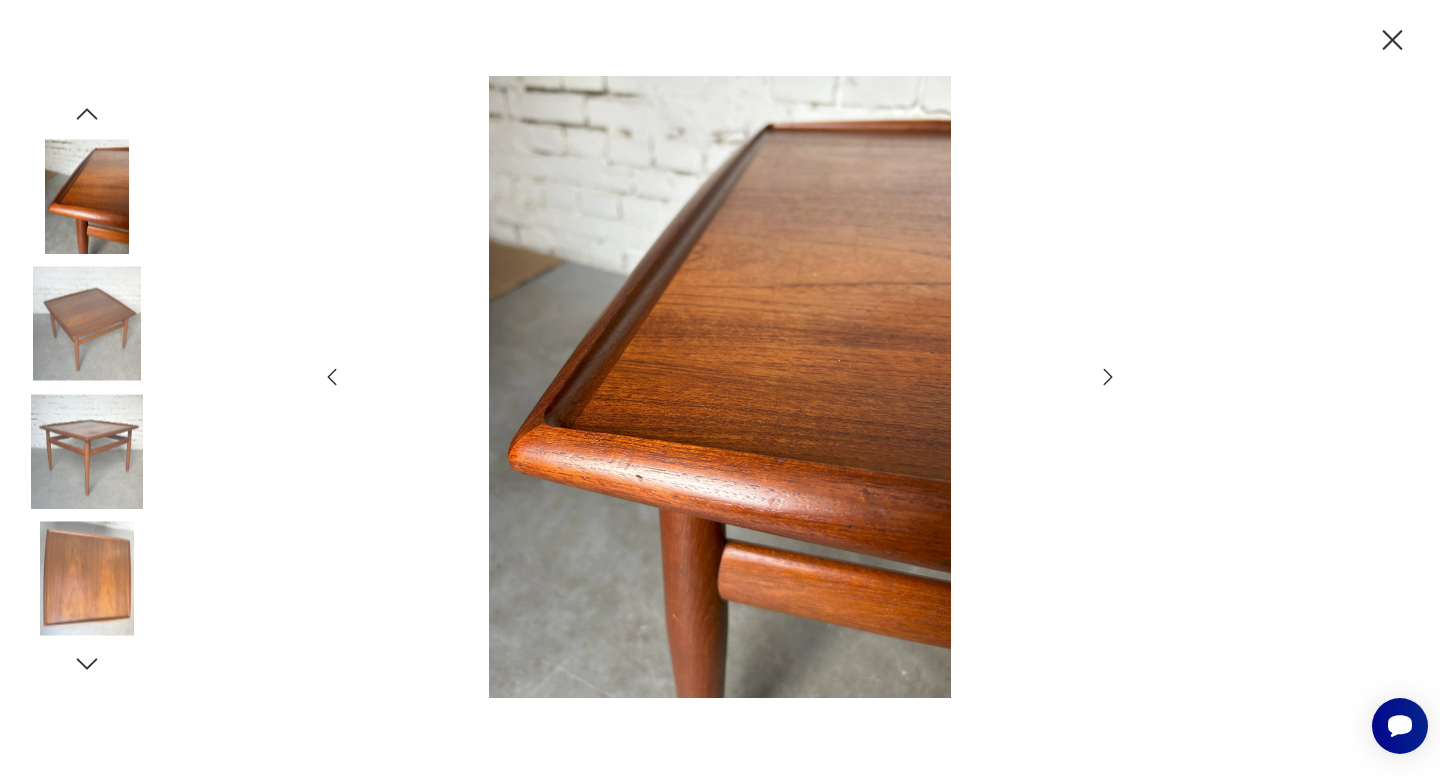 click 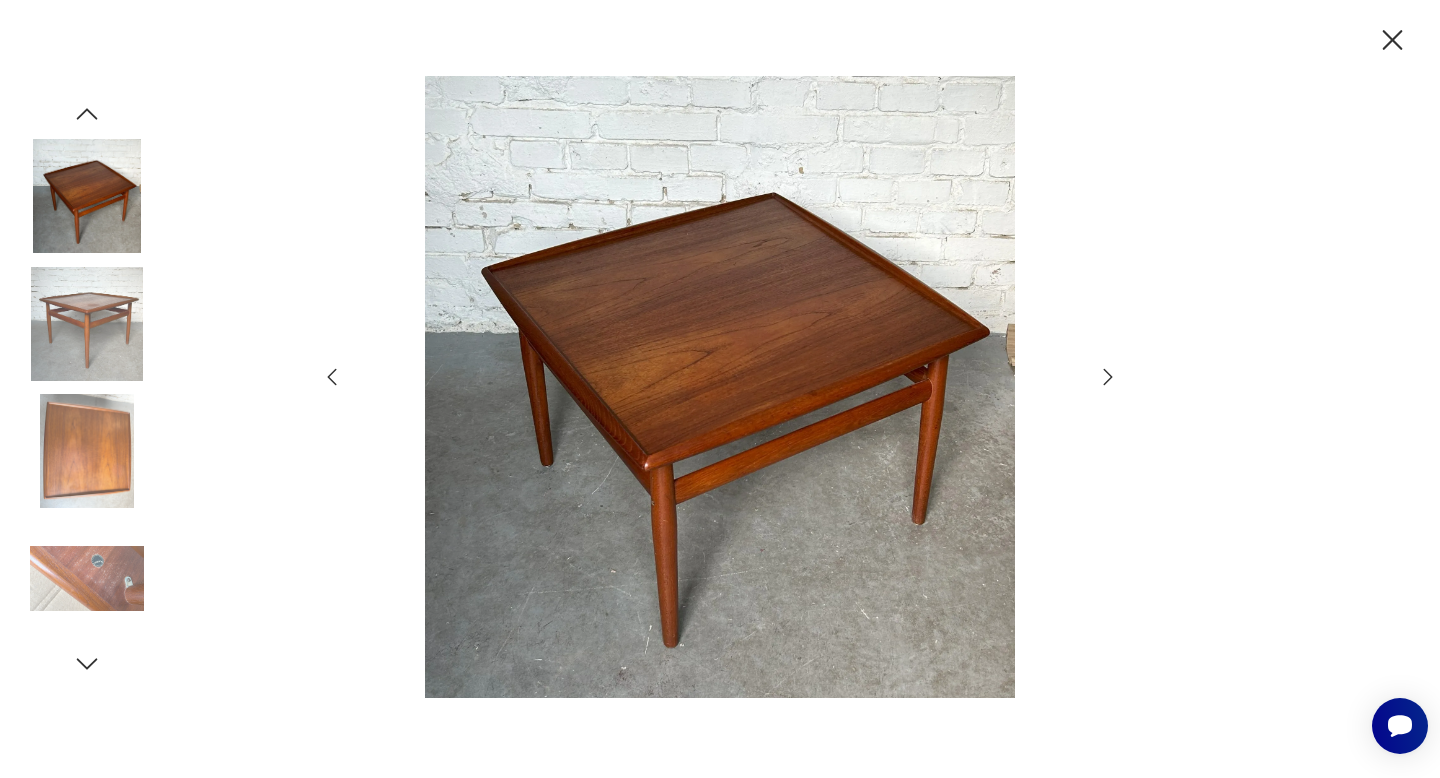 click 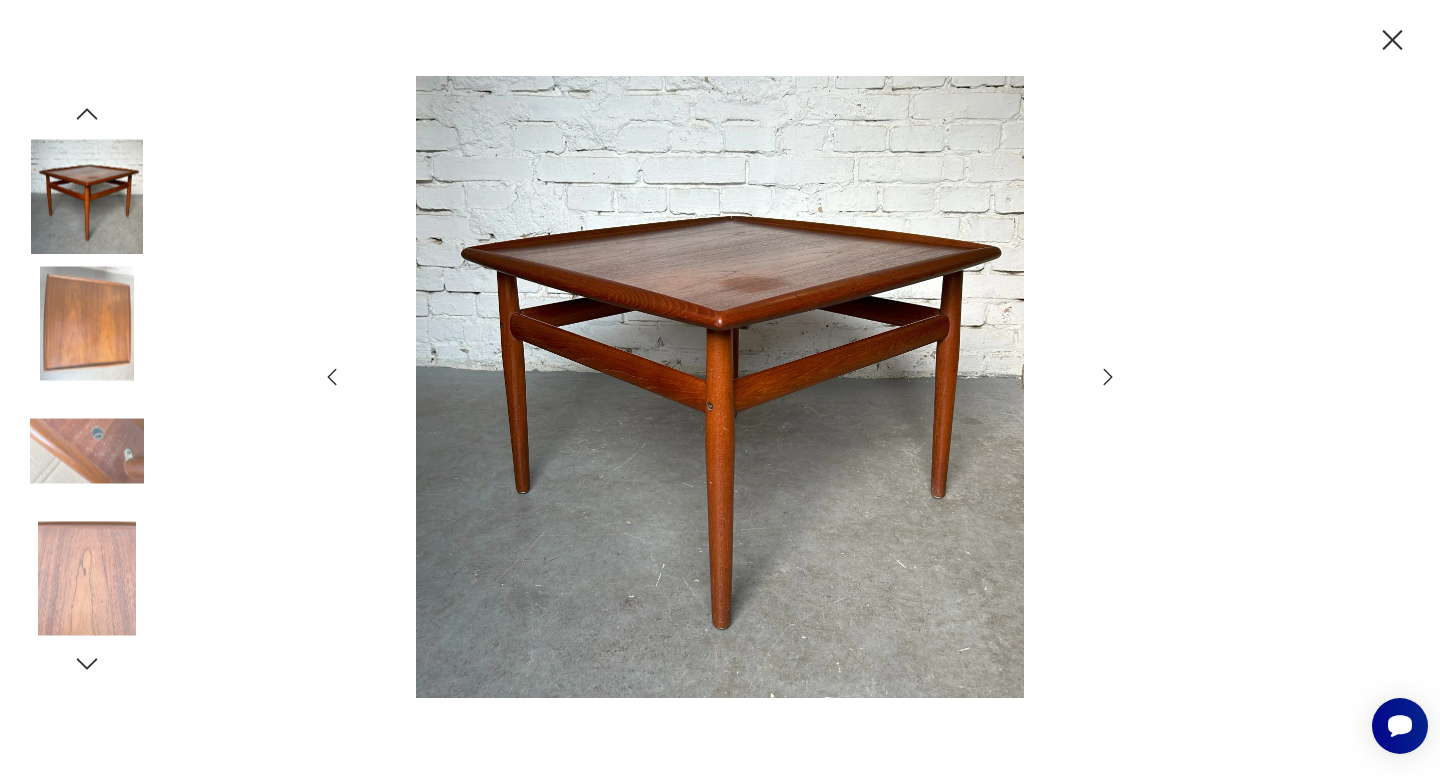click 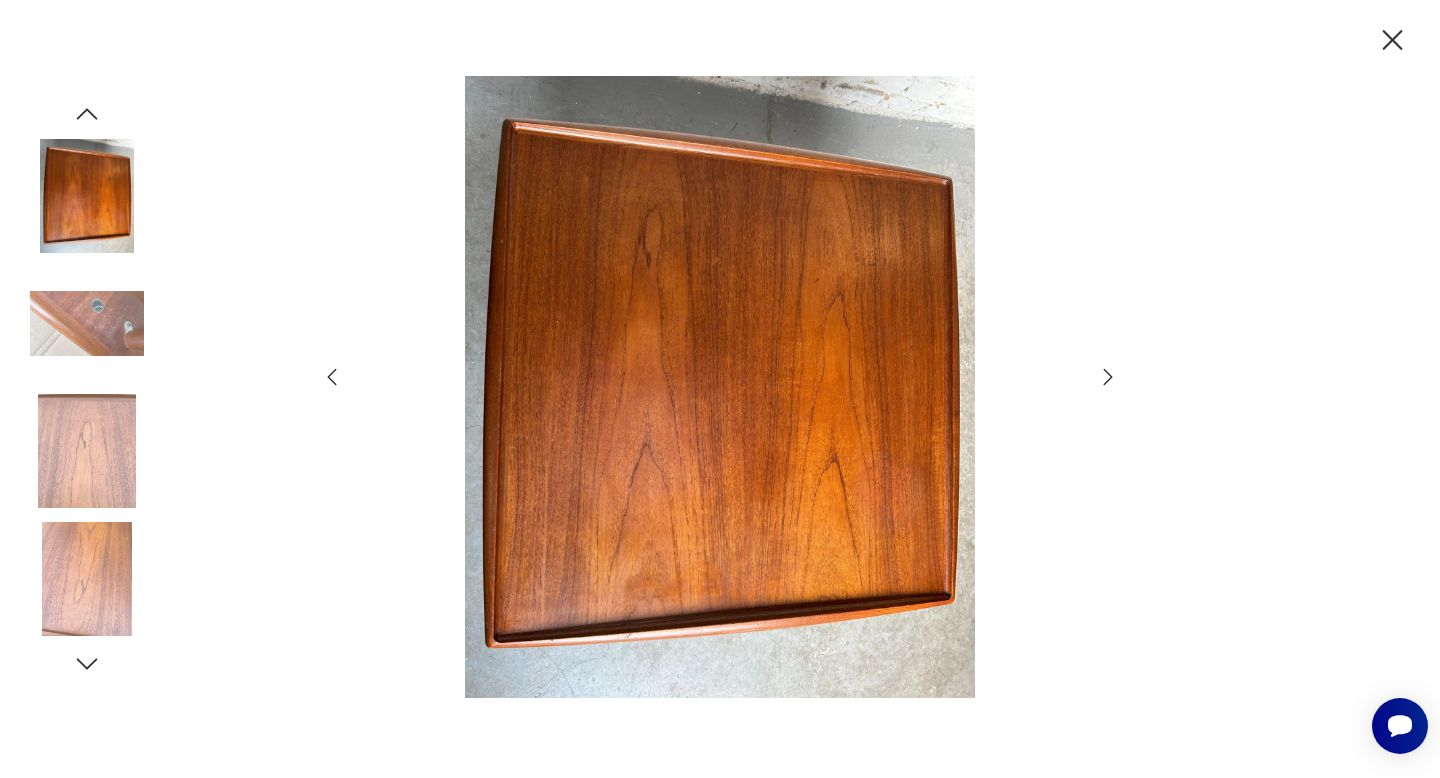 click 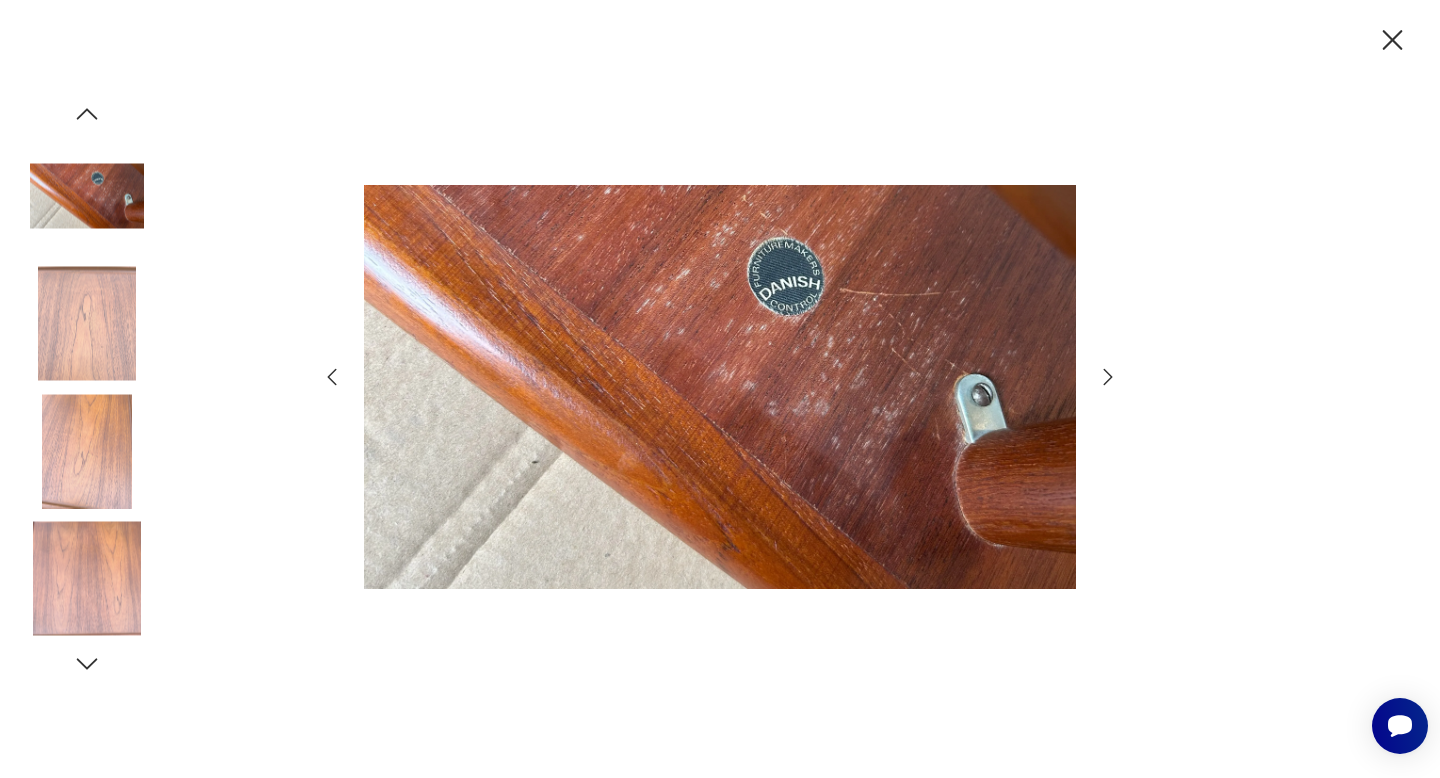 click 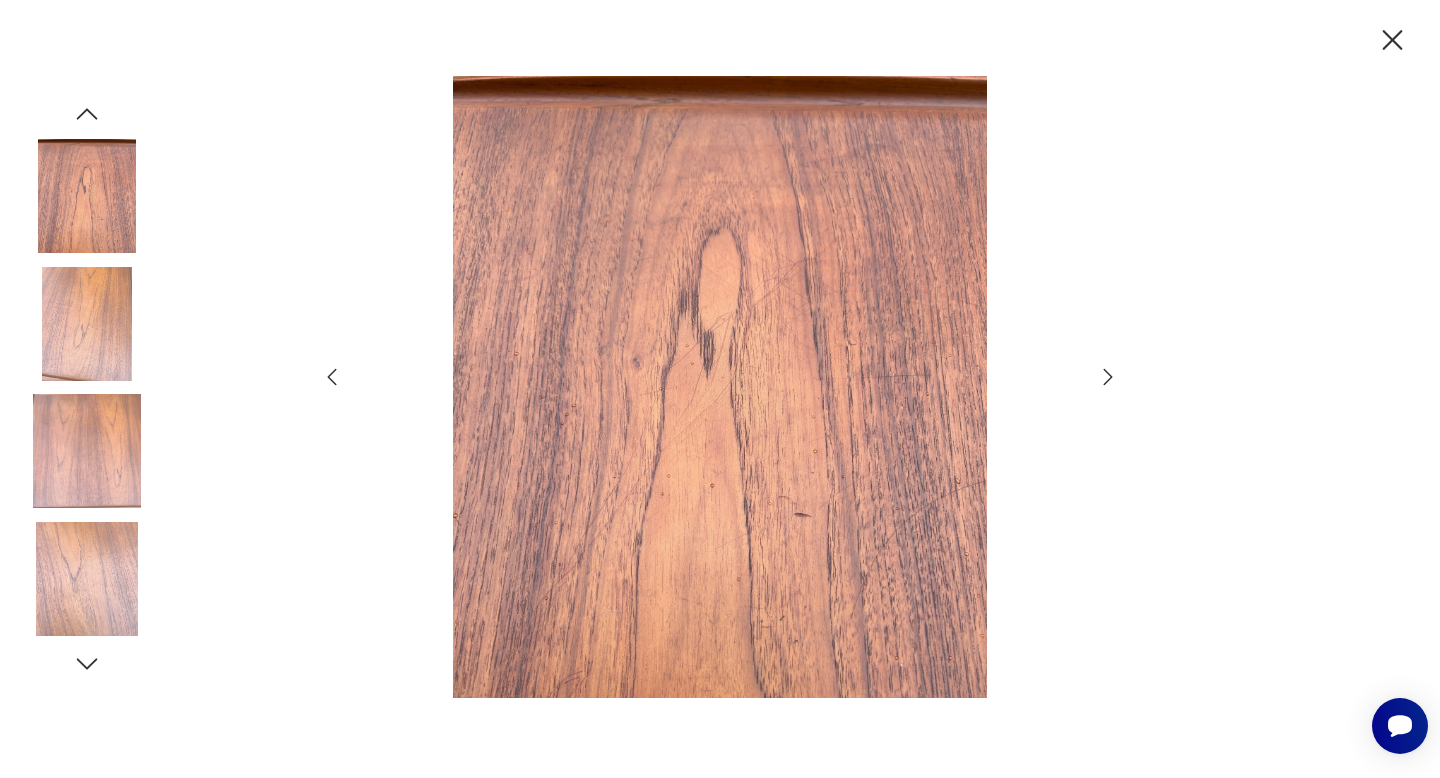 click 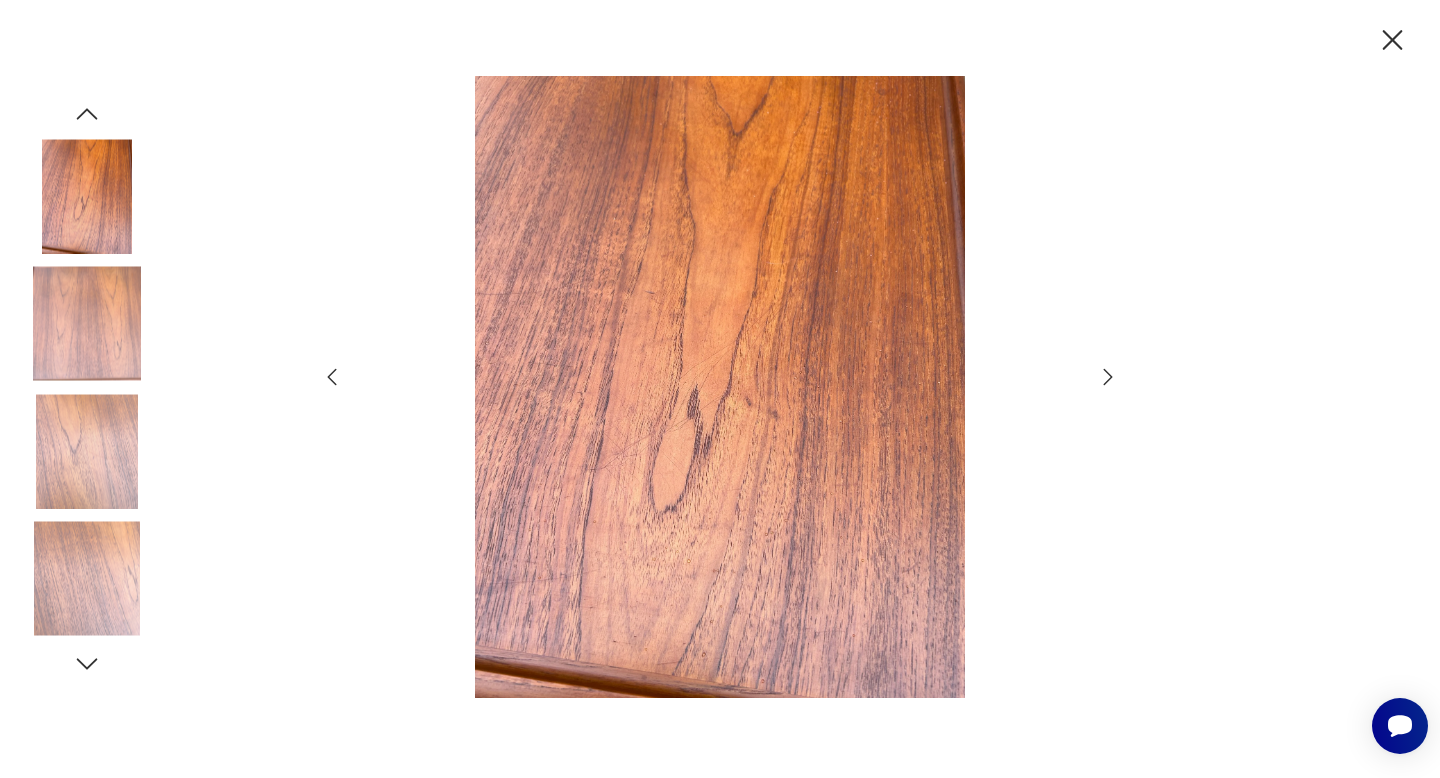 click 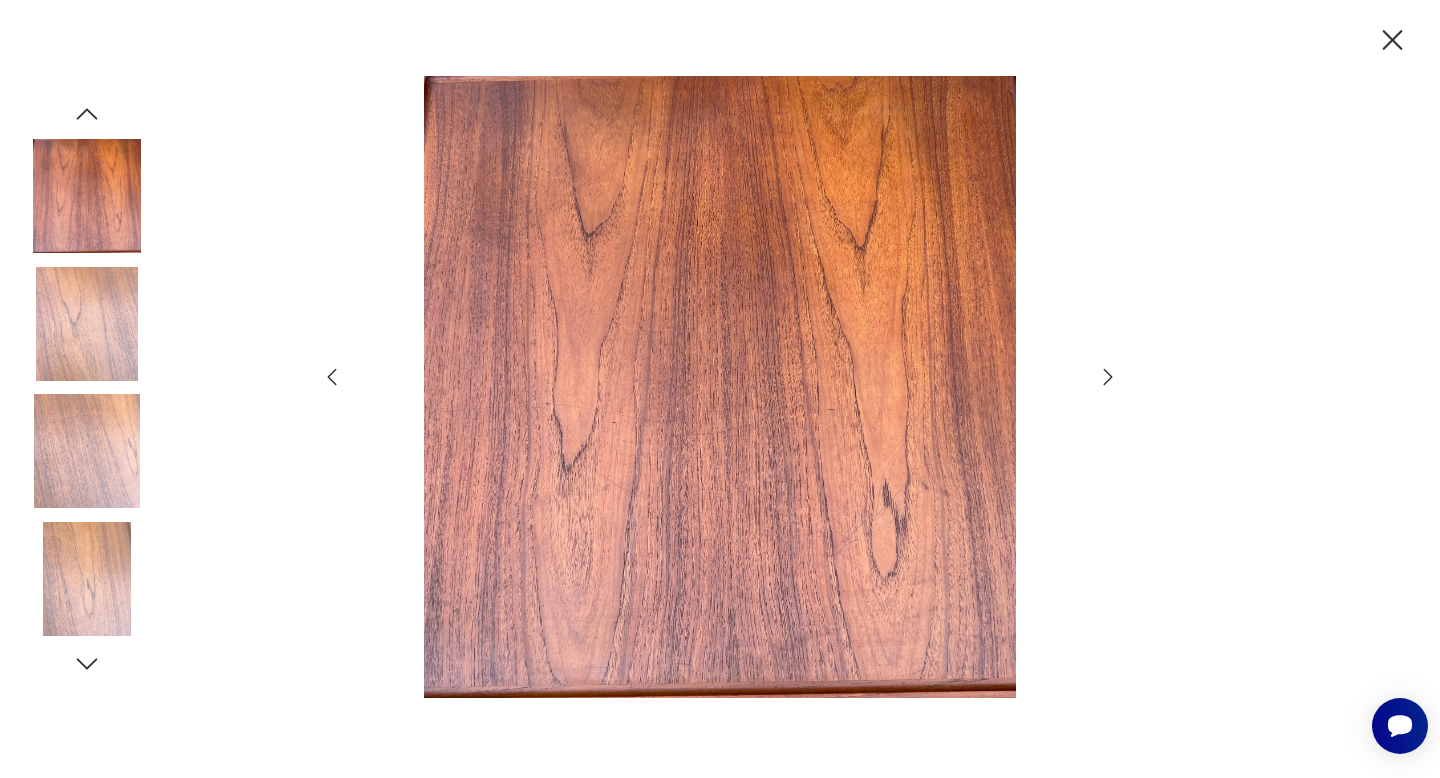 click 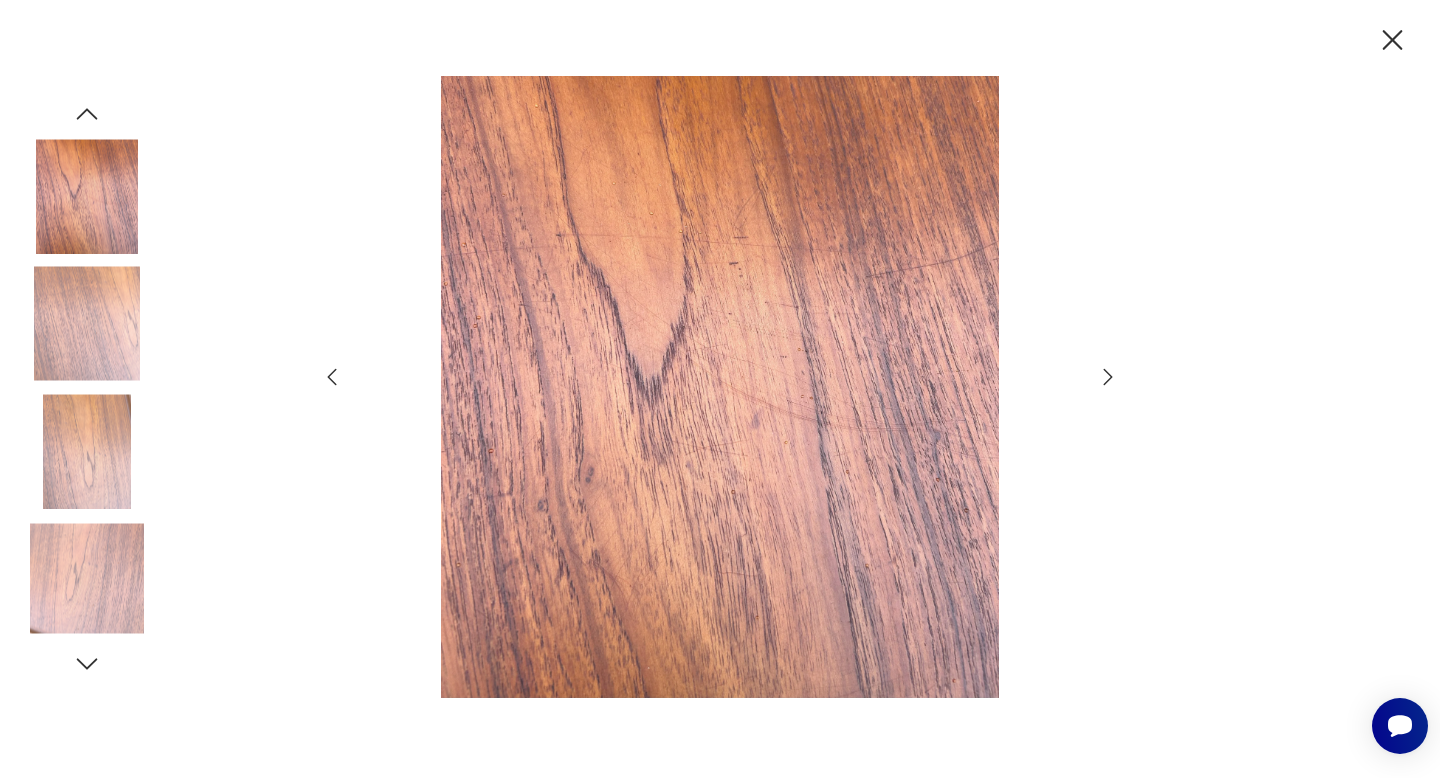 click 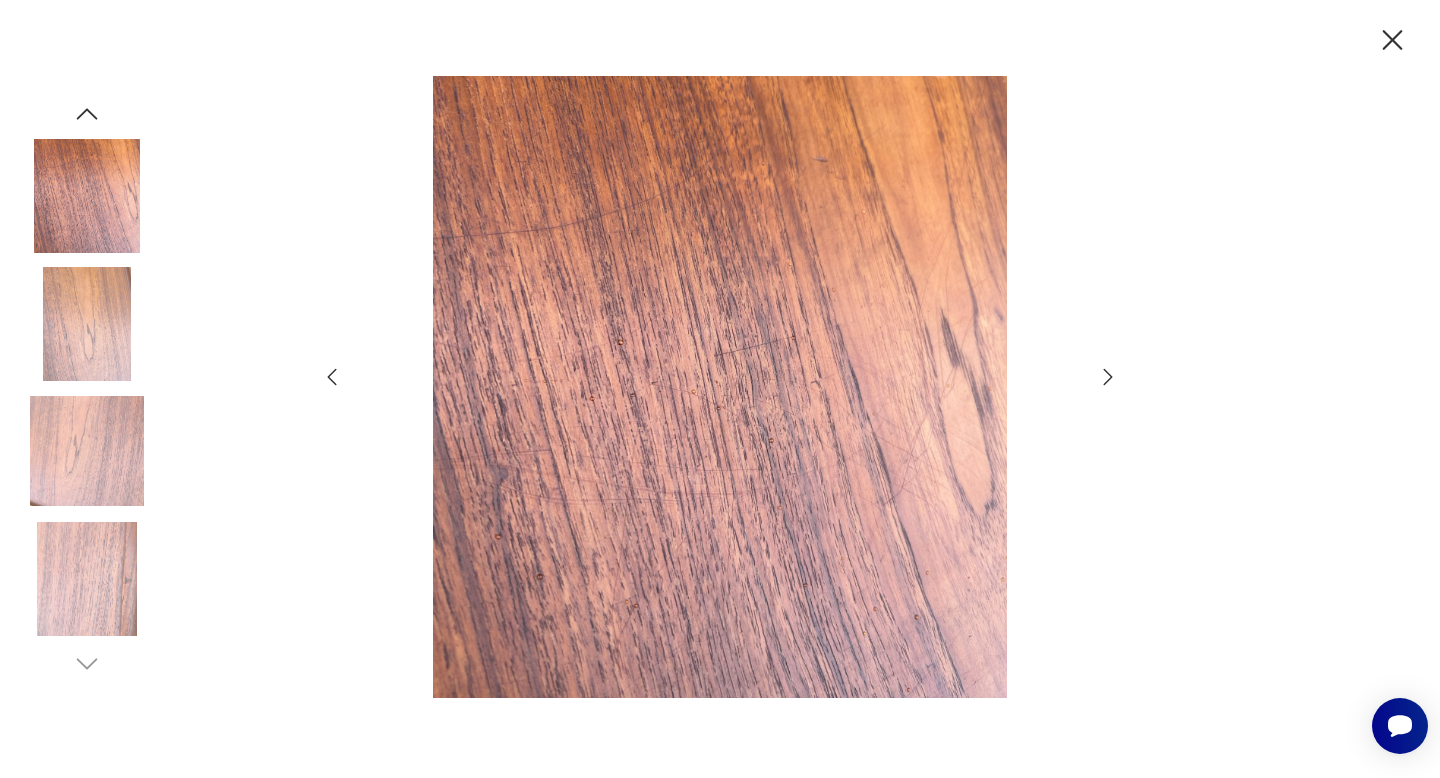click 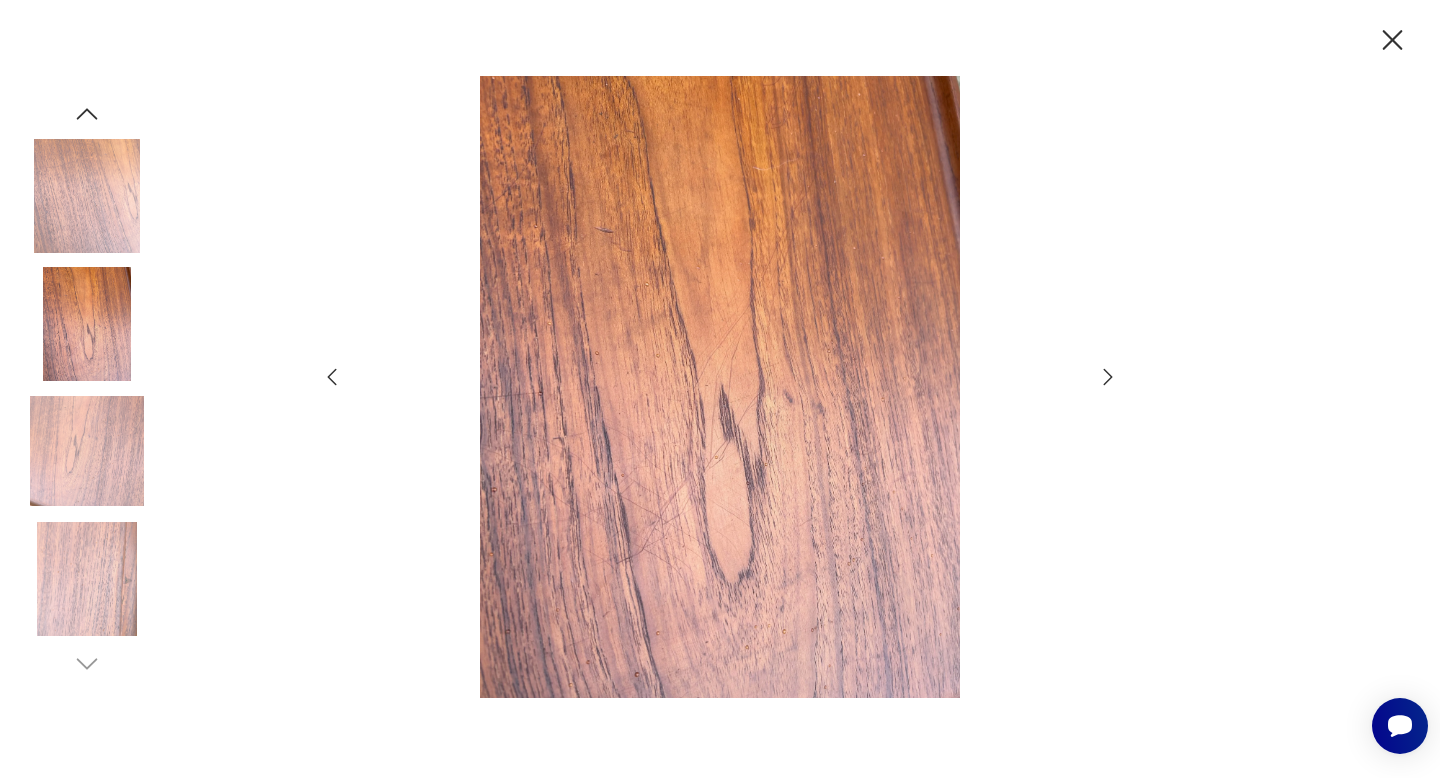 click 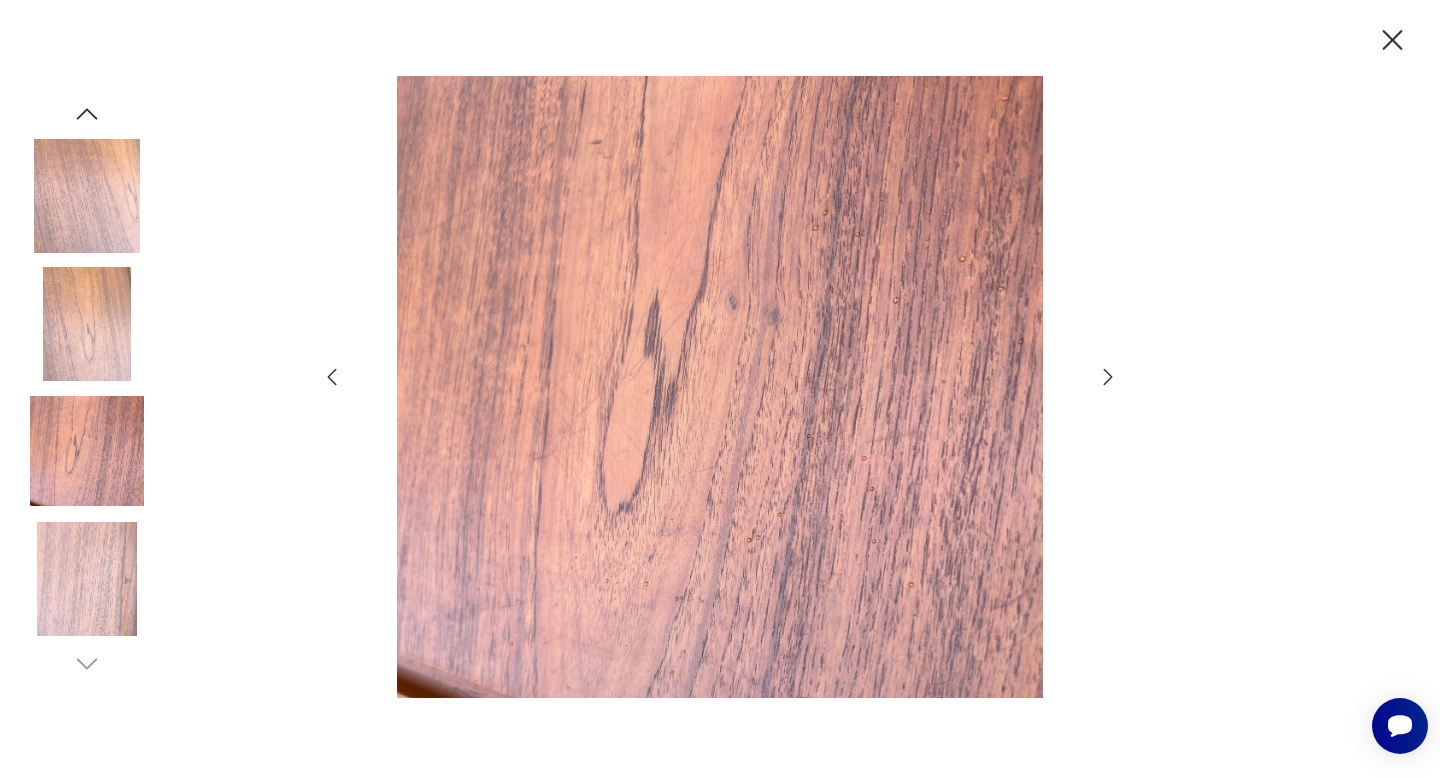 click 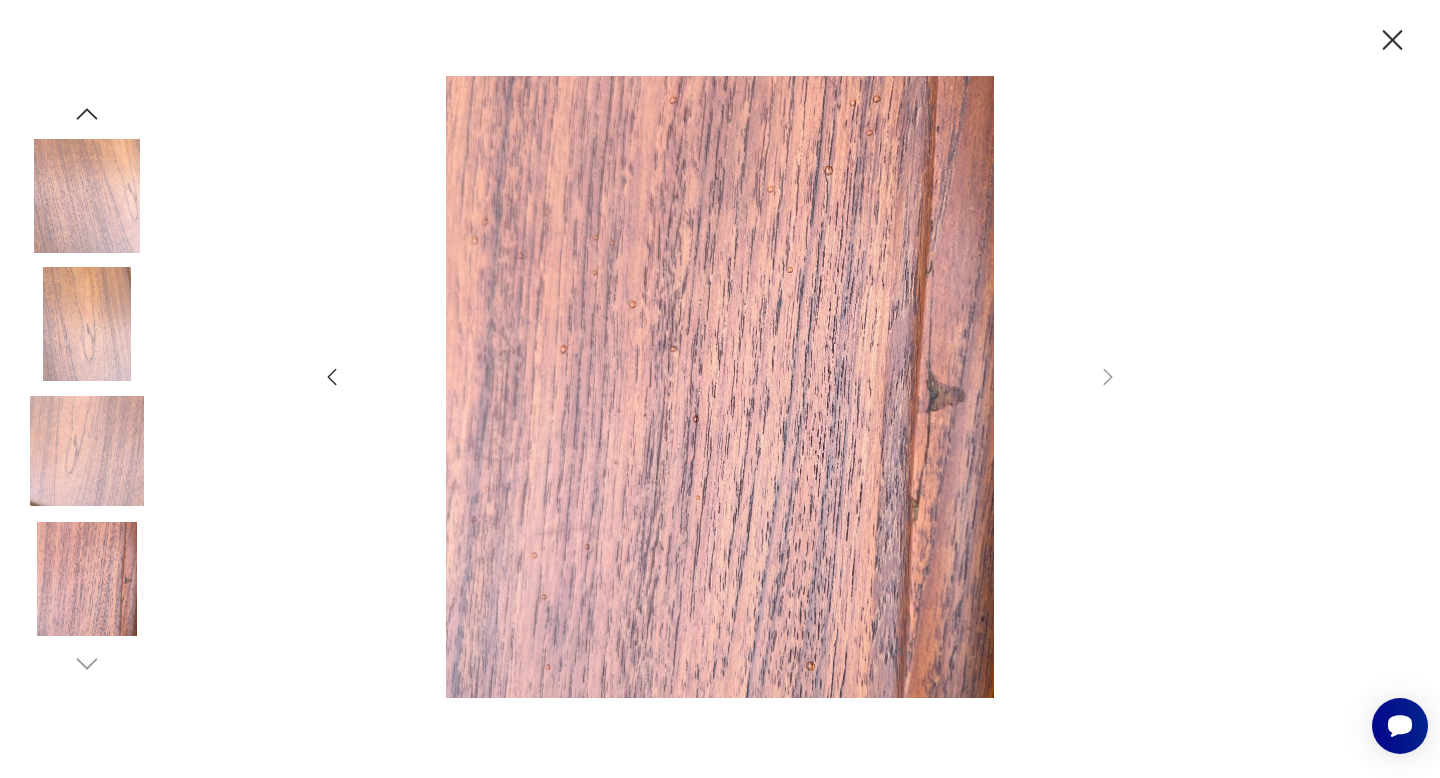 click 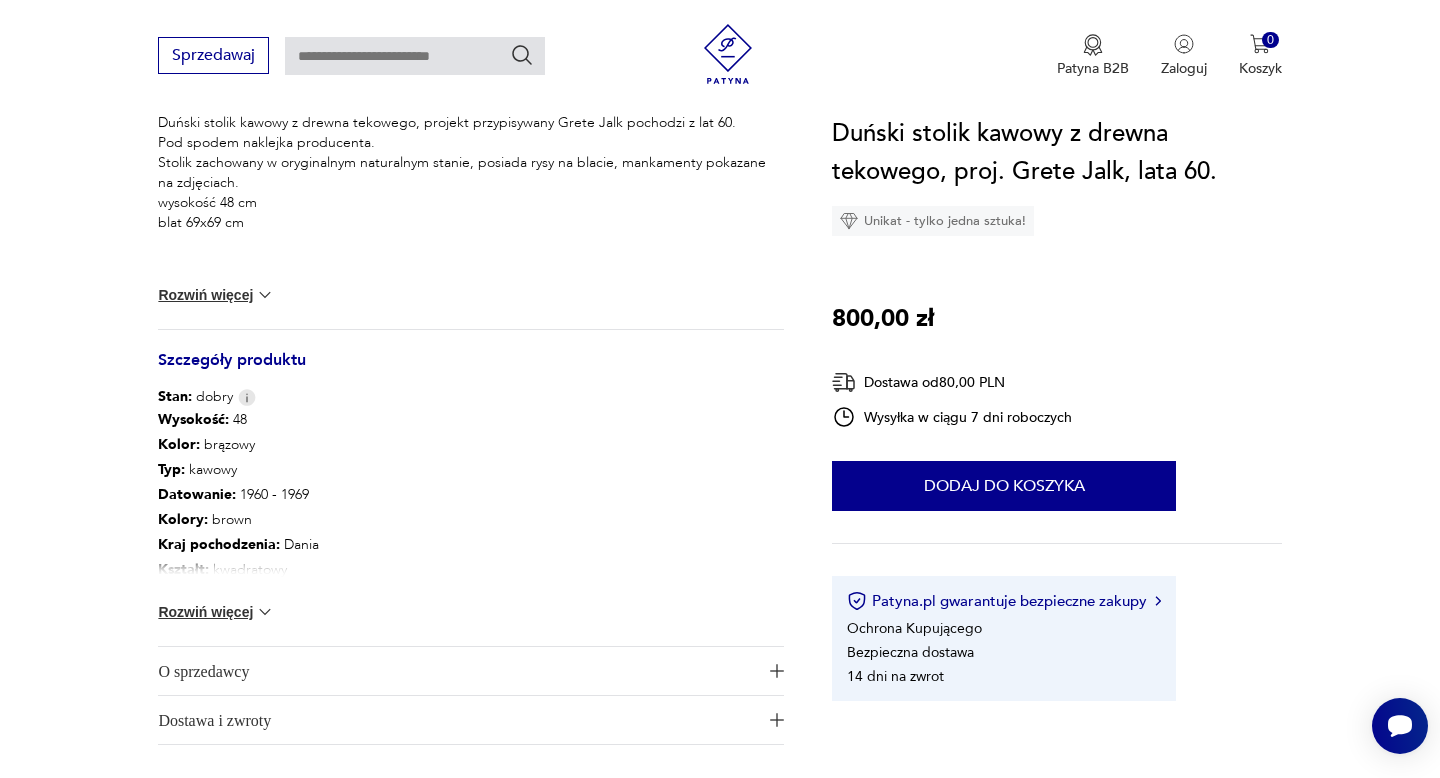 scroll, scrollTop: 929, scrollLeft: 0, axis: vertical 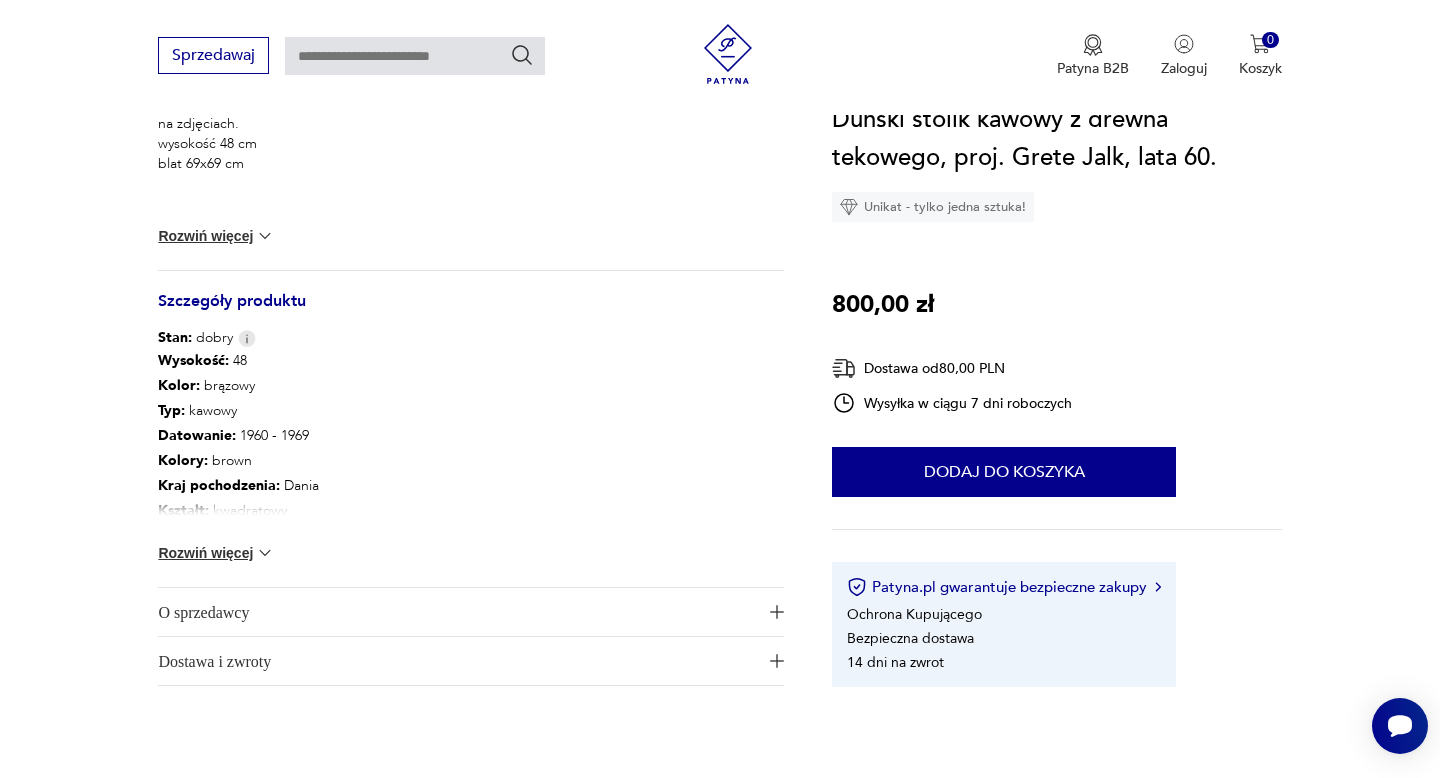 click on "Klasyk Opis produktu Duński stolik kawowy z drewna tekowego, projekt przypisywany [PERSON] pochodzi z lat 60.
Pod spodem naklejka producenta.
Stolik zachowany w oryginalnym naturalnym stanie, posiada rysy na blacie, mankamenty pokazane na zdjęciach.
wysokość 48 cm
blat 69x69 cm Rozwiń więcej Szczegóły produktu Stan:   dobry Wysokość :   48 Kolor:   brązowy Typ :   kawowy Datowanie :   1960 - 1969 Kolory :   brown Kraj pochodzenia :   [COUNTRY] Kształt :   kwadratowy Tworzywo :   drewno, teak Projektant :   [PERSON] Wysokość :   48 Szerokość :   69 Głębokość :   69 Liczba sztuk:   1 Rozwiń więcej O sprzedawcy Szlakiem Designu Zweryfikowany sprzedawca Od 5 lat z Patyną Dostawa i zwroty Dostępne formy dostawy: Kurier   80,00 PLN Zwroty: Jeśli z jakiegokolwiek powodu chcesz zwrócić zamówiony przedmiot, masz na to   14 dni od momentu otrzymania przesyłki. Duński stolik kawowy z drewna tekowego, proj. [PERSON], lata 60. Unikat - tylko jedna sztuka! 800,00 zł Dostawa od  80,00 PLN" at bounding box center [720, 67] 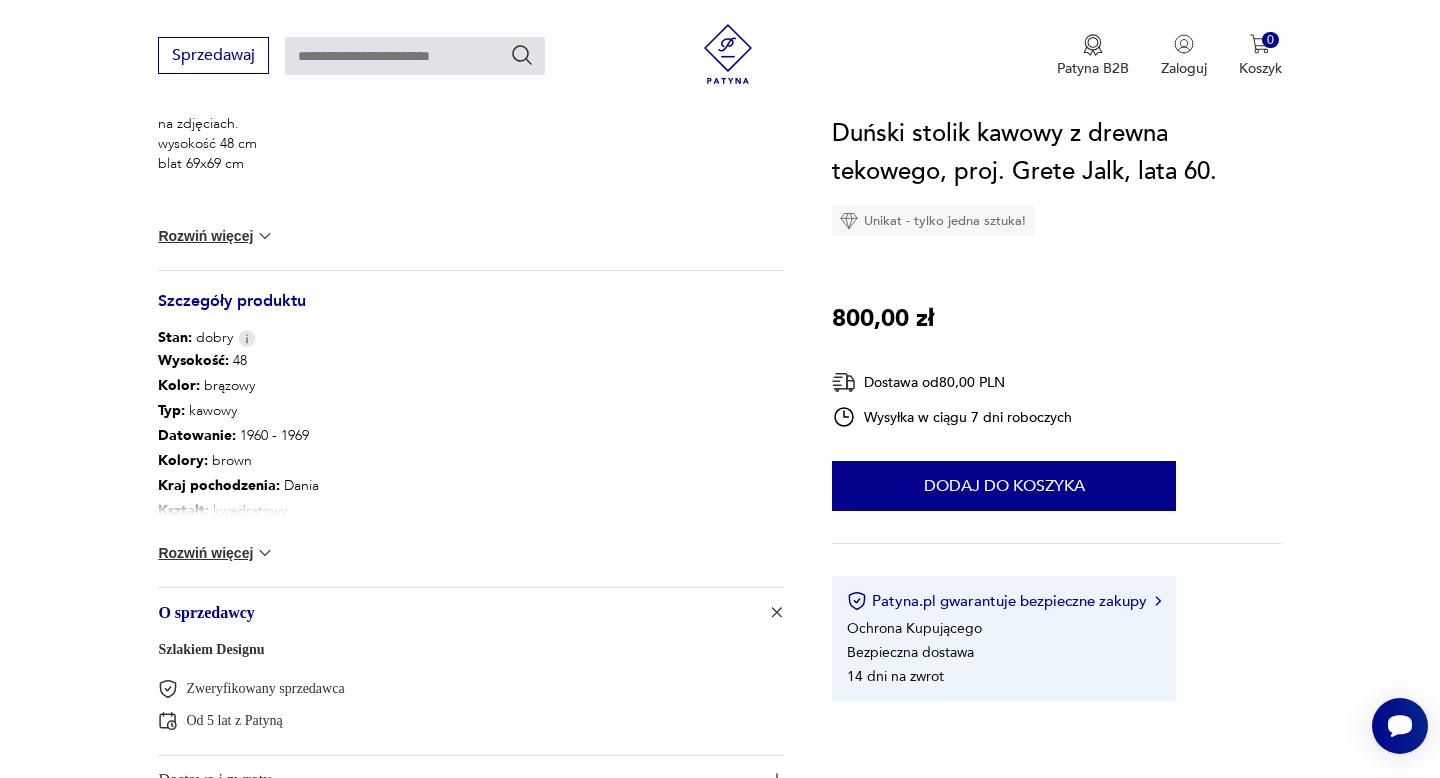 click at bounding box center (265, 553) 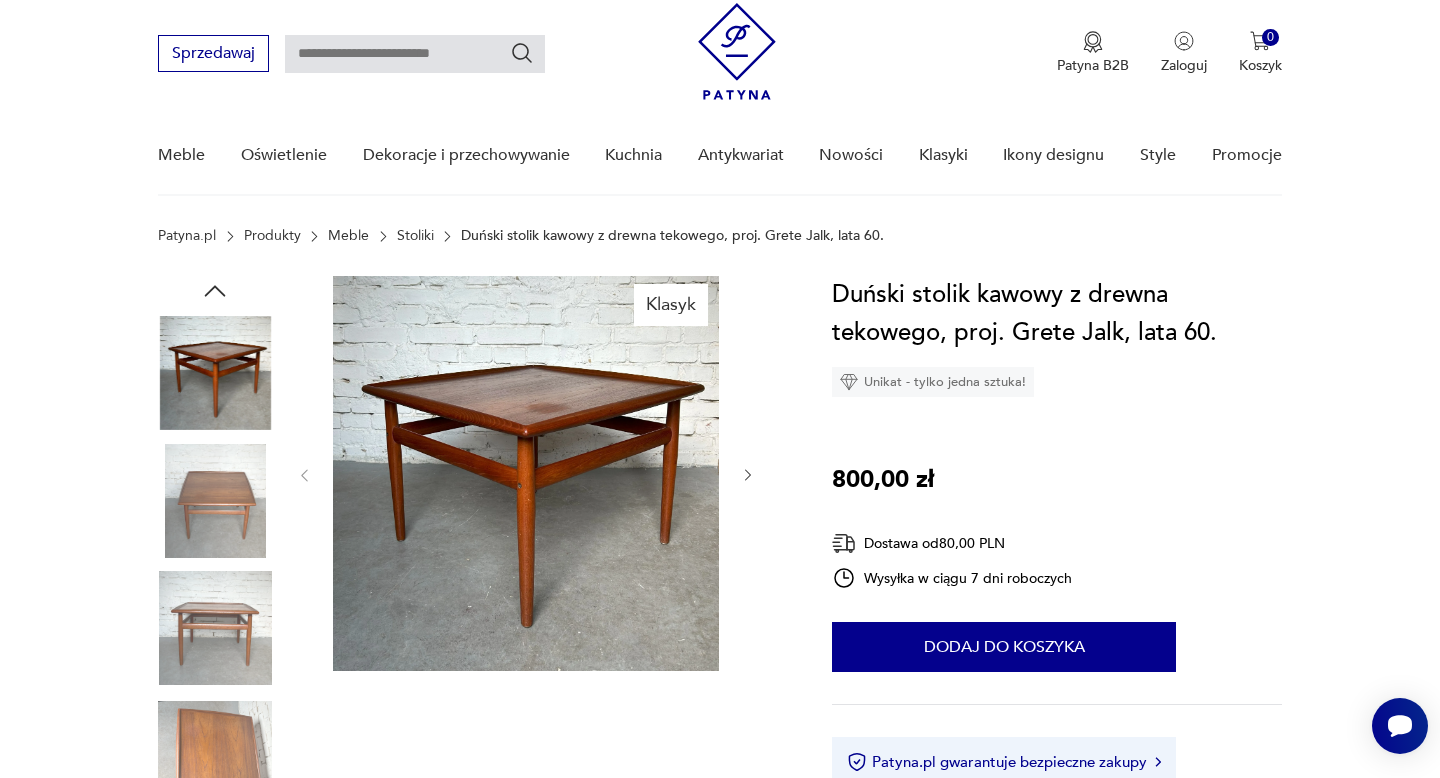 scroll, scrollTop: 0, scrollLeft: 0, axis: both 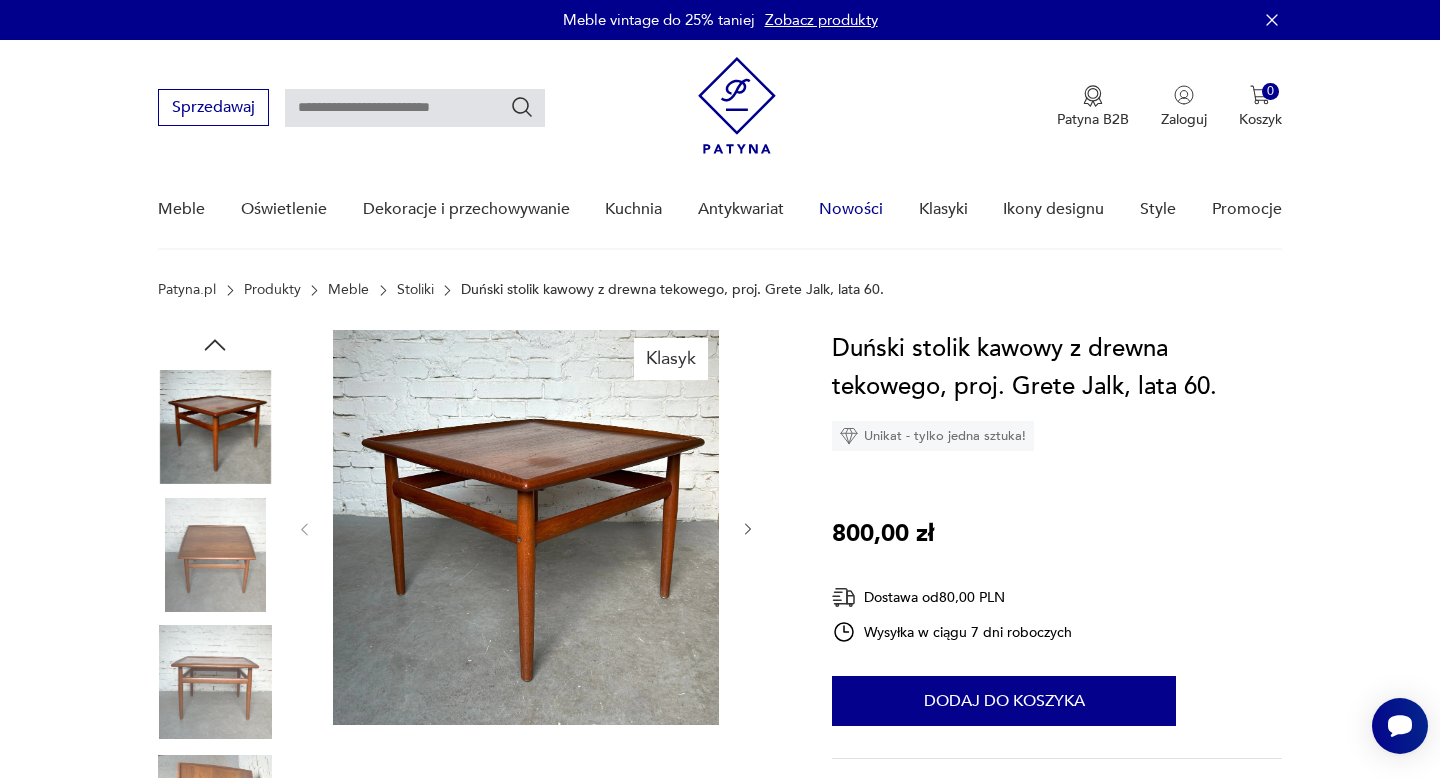 click on "Nowości" at bounding box center (851, 209) 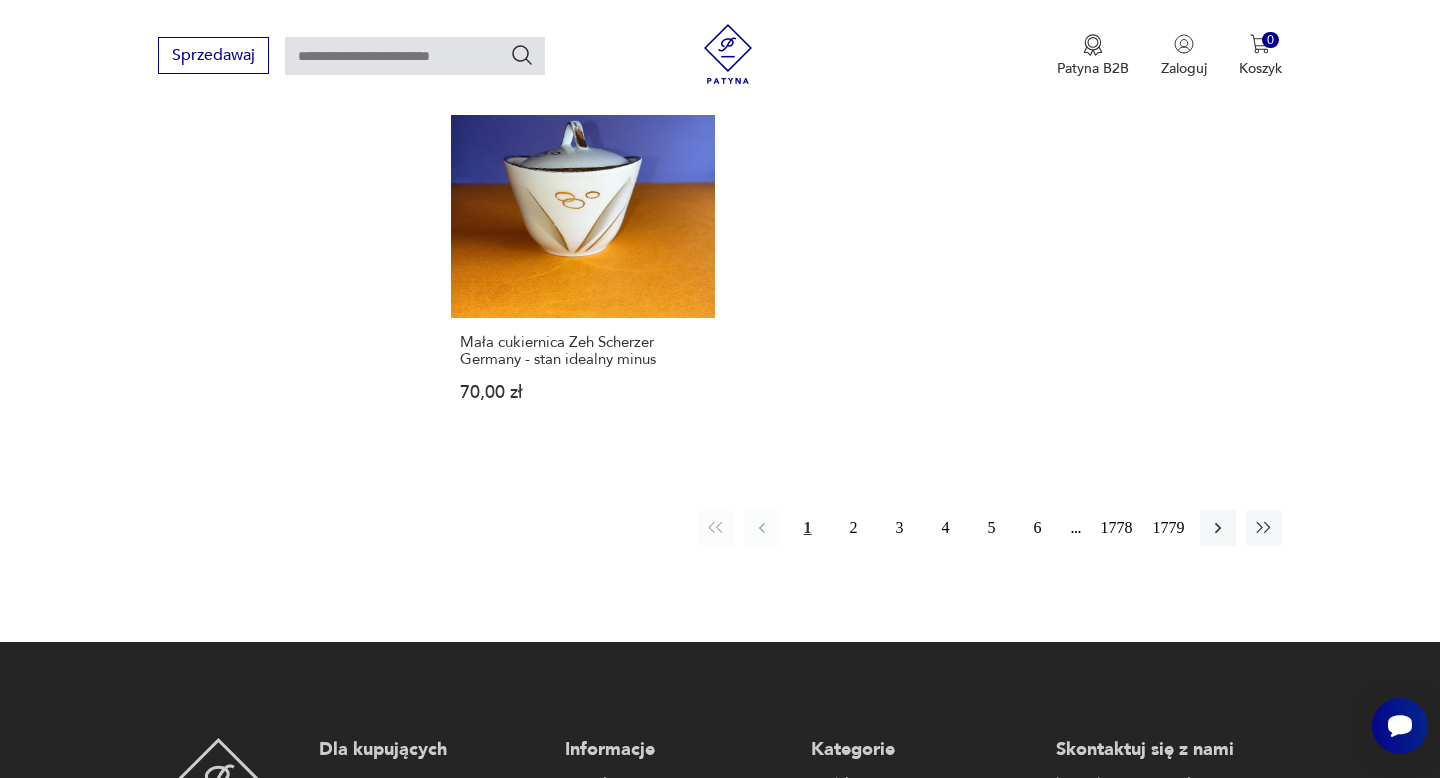 scroll, scrollTop: 2653, scrollLeft: 0, axis: vertical 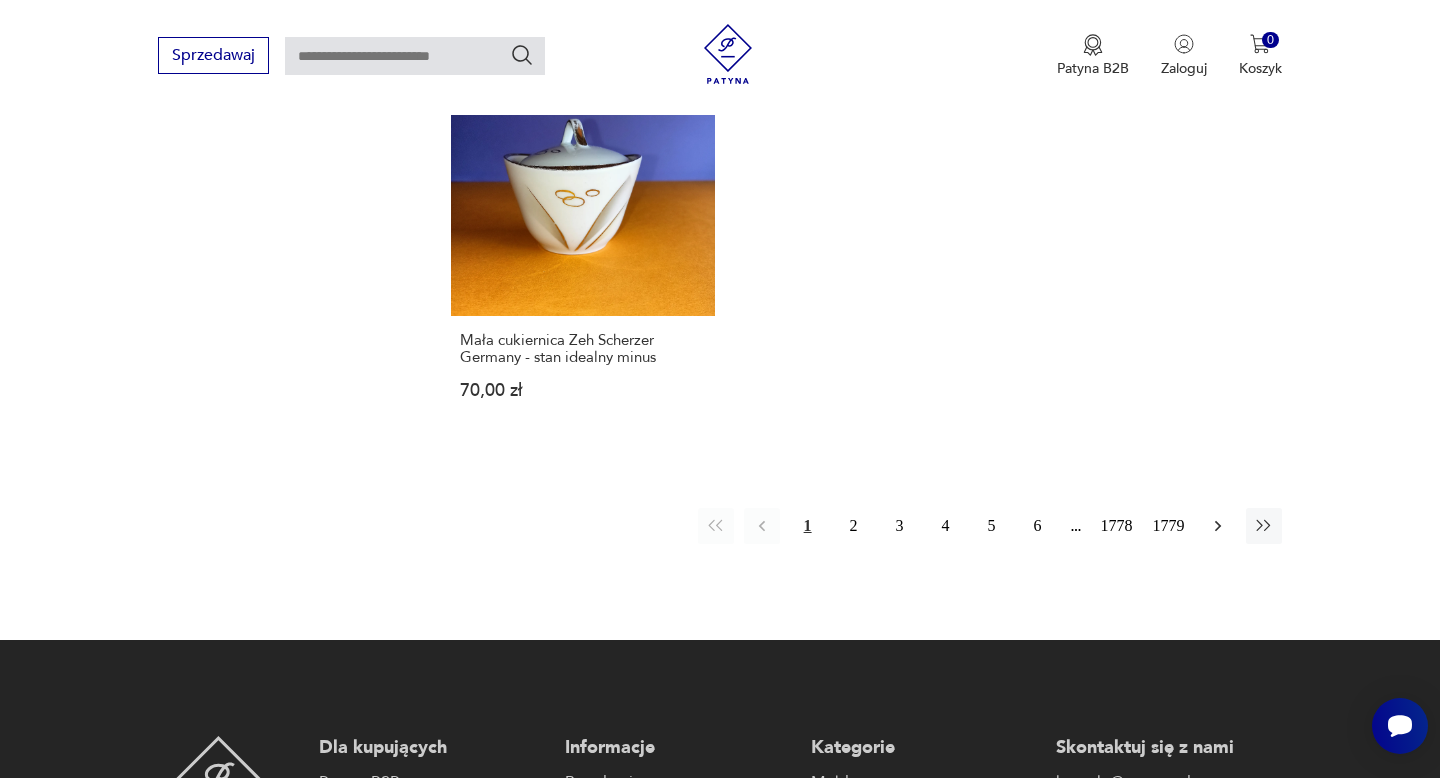 click 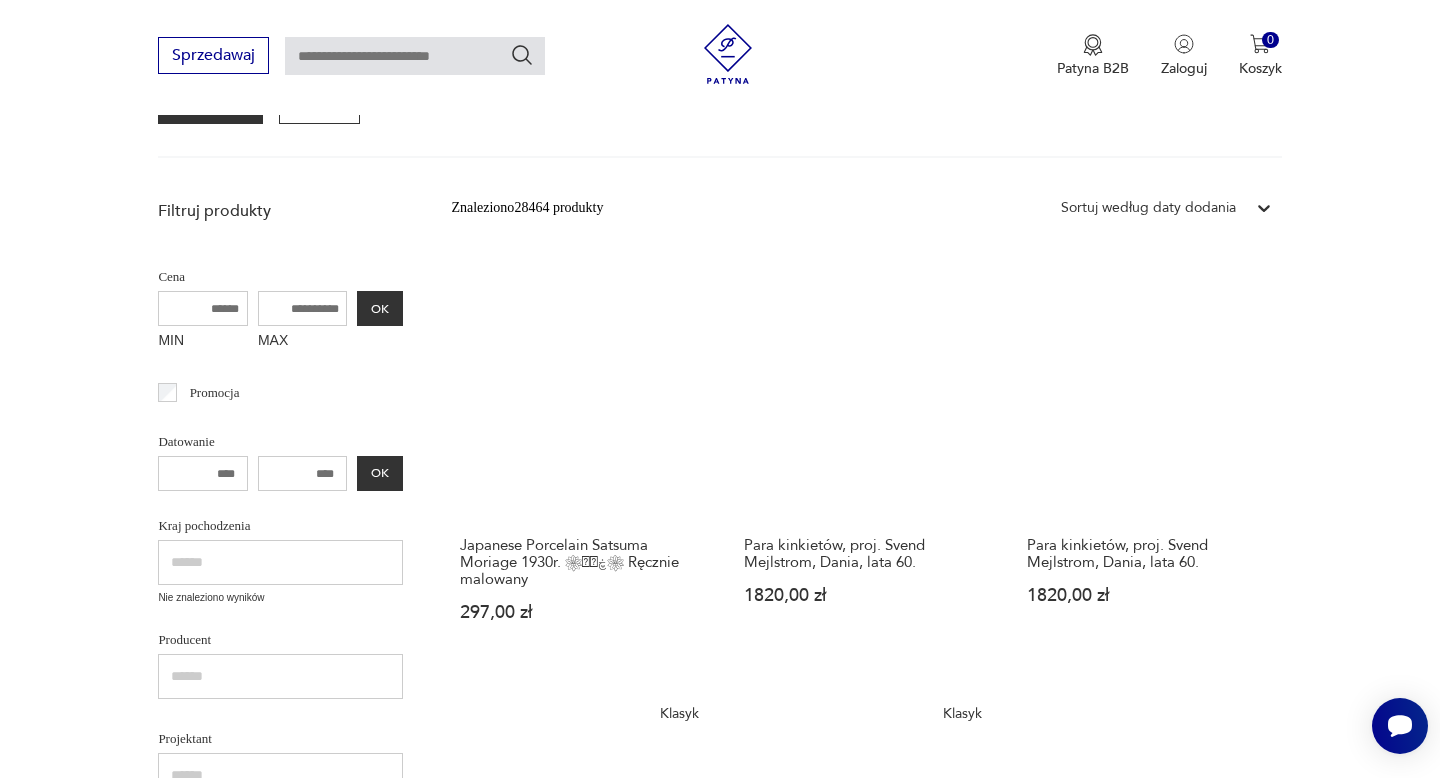 scroll, scrollTop: 0, scrollLeft: 0, axis: both 